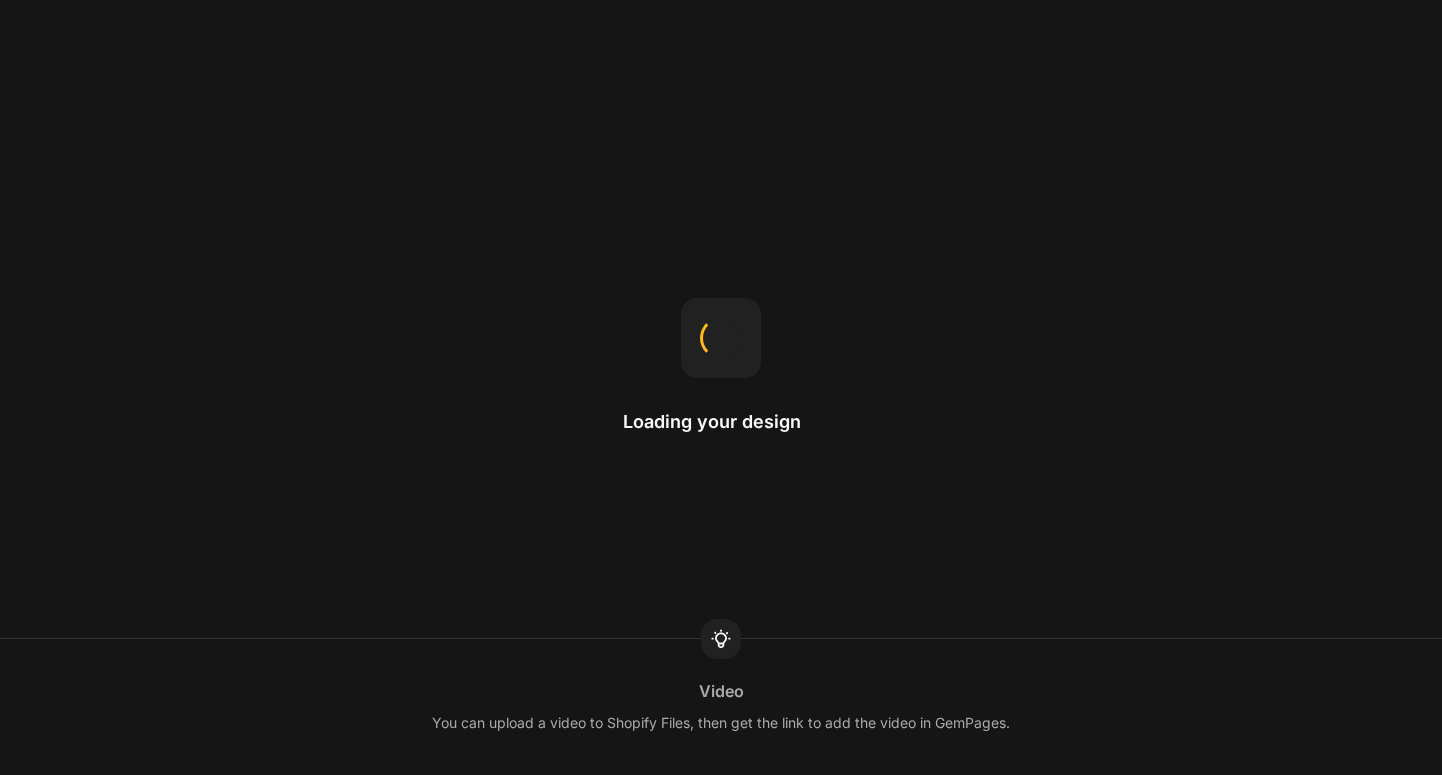 scroll, scrollTop: 0, scrollLeft: 0, axis: both 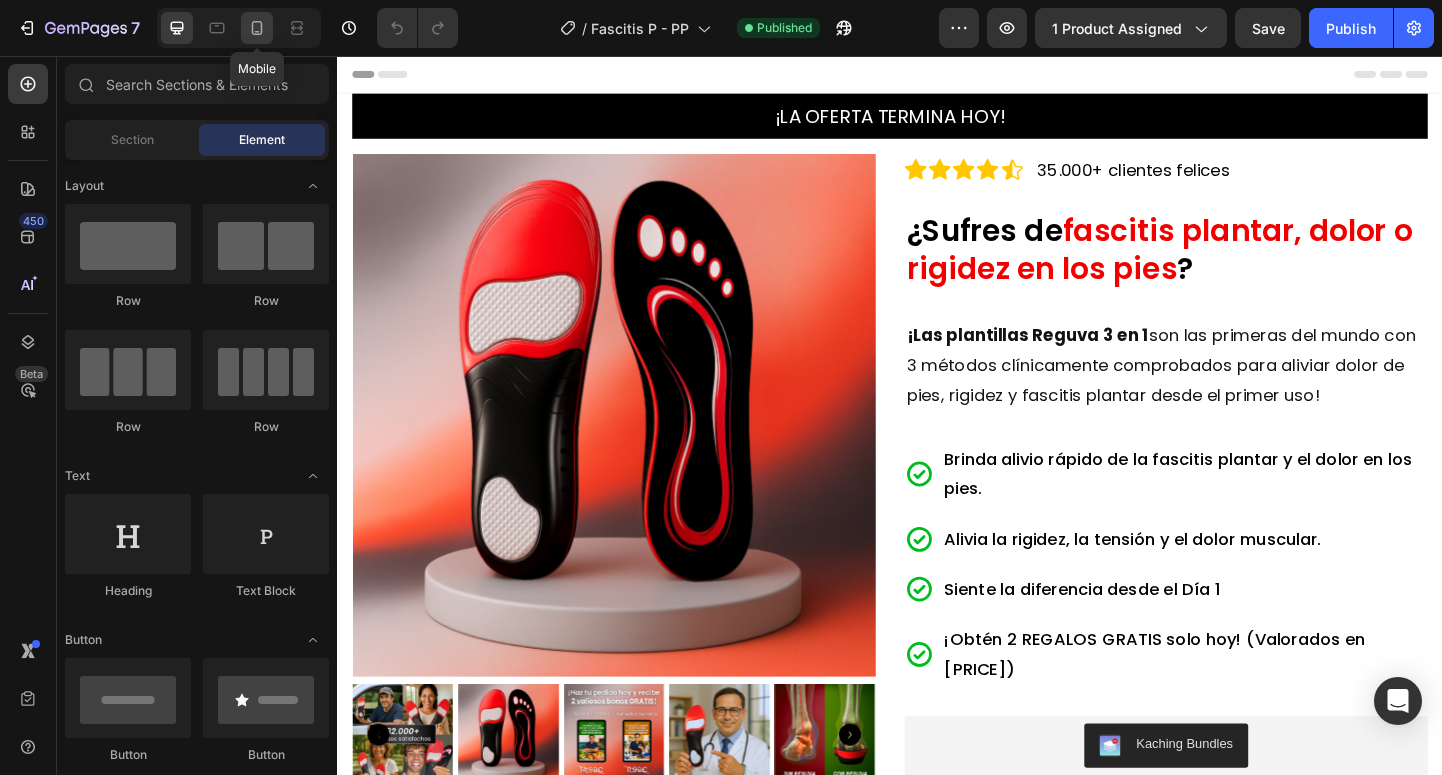 click 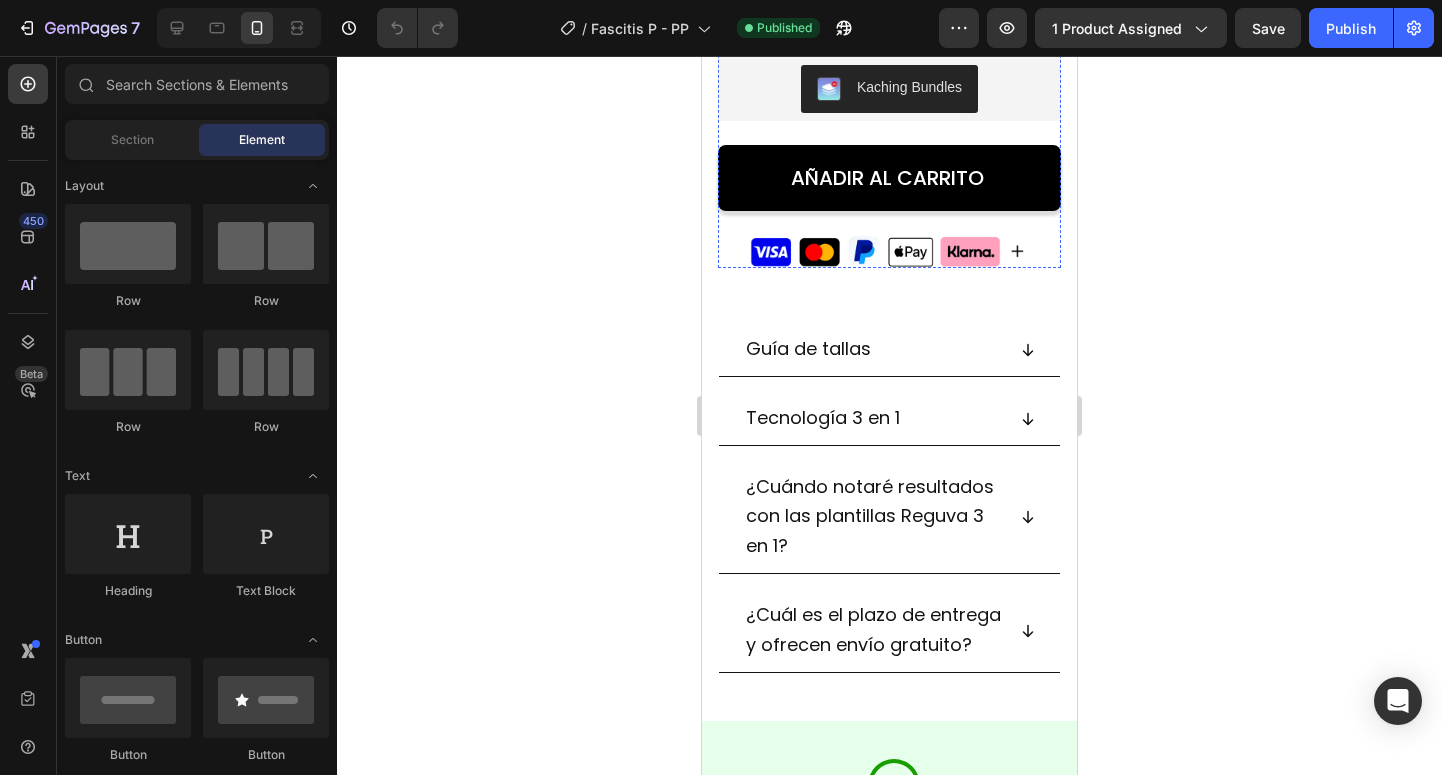 scroll, scrollTop: 1354, scrollLeft: 0, axis: vertical 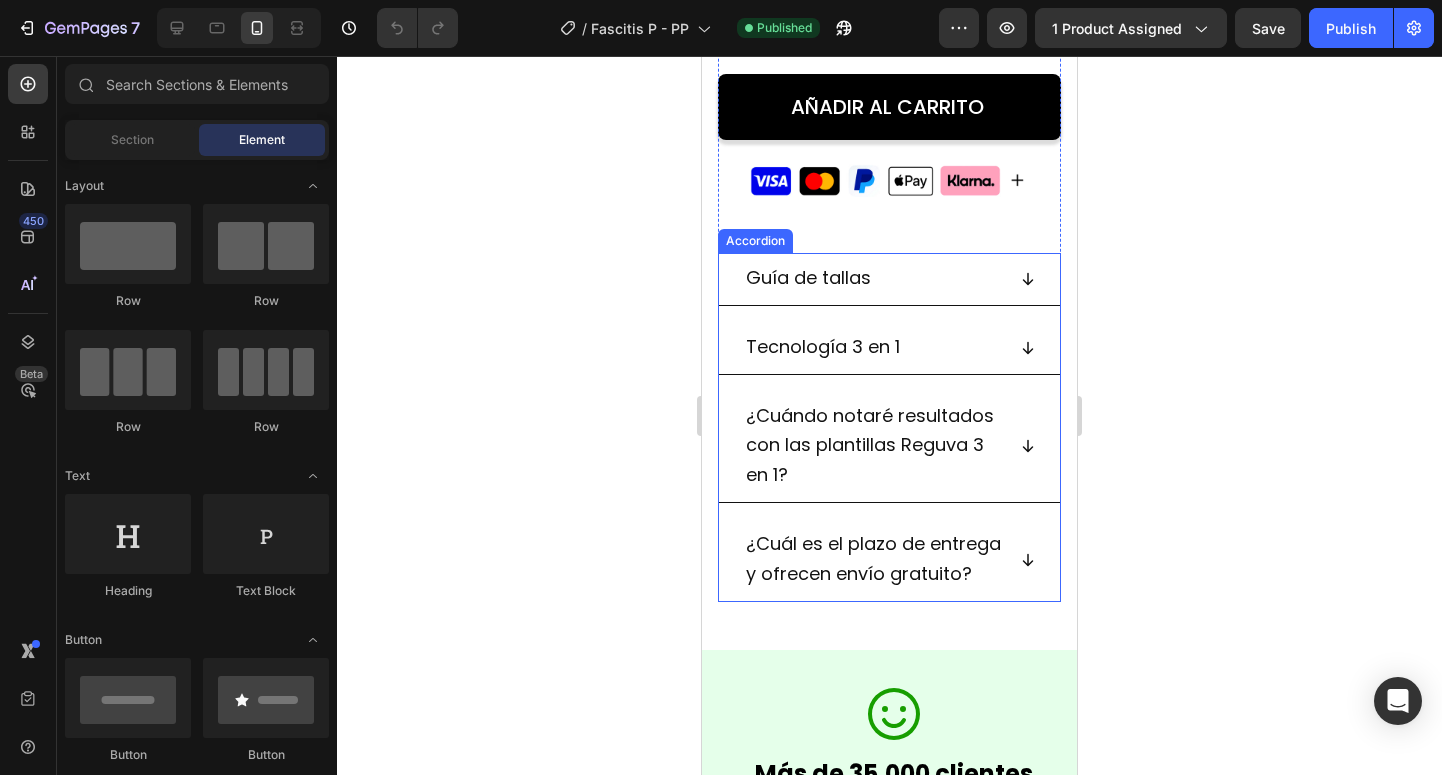 click on "¿Cuál es el plazo de entrega y ofrecen envío gratuito?" at bounding box center (889, 560) 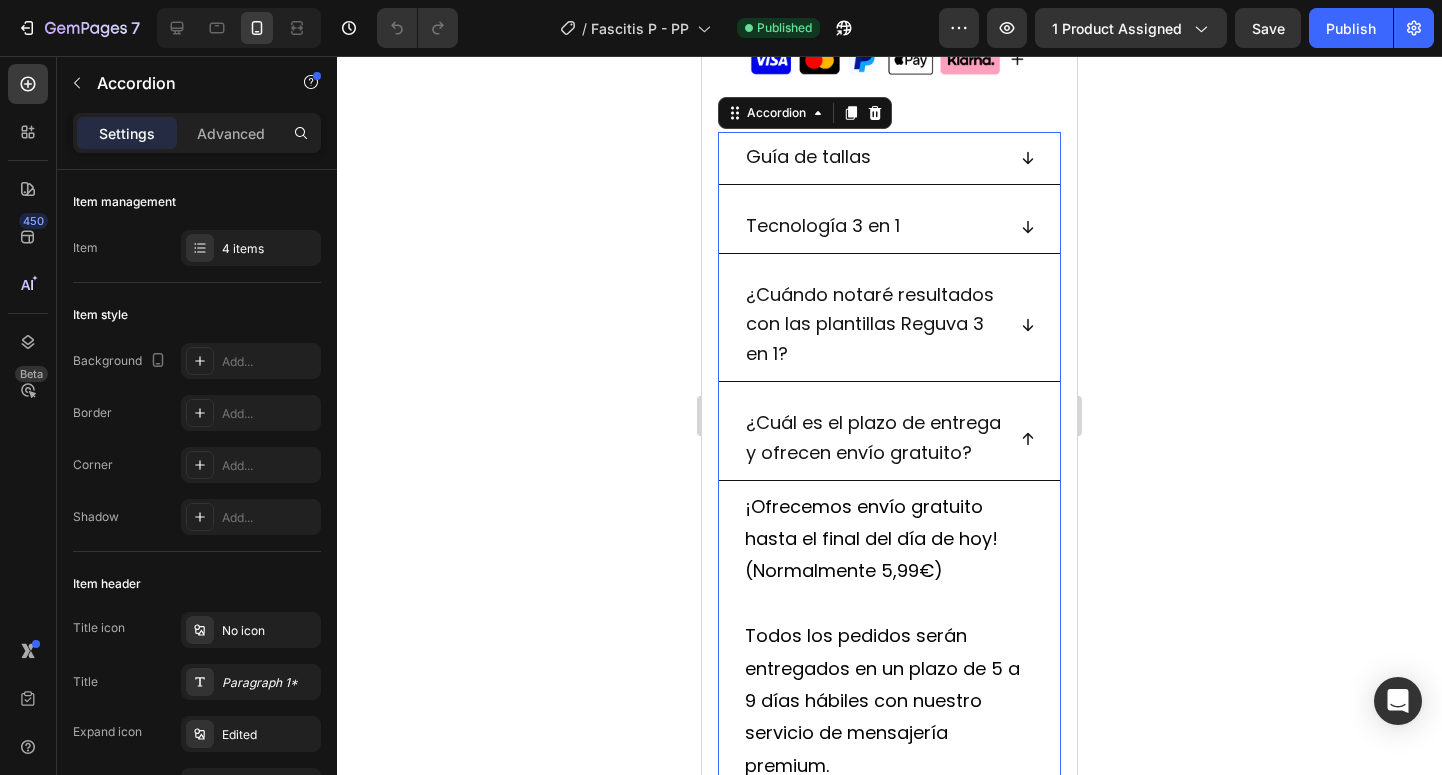 scroll, scrollTop: 1523, scrollLeft: 0, axis: vertical 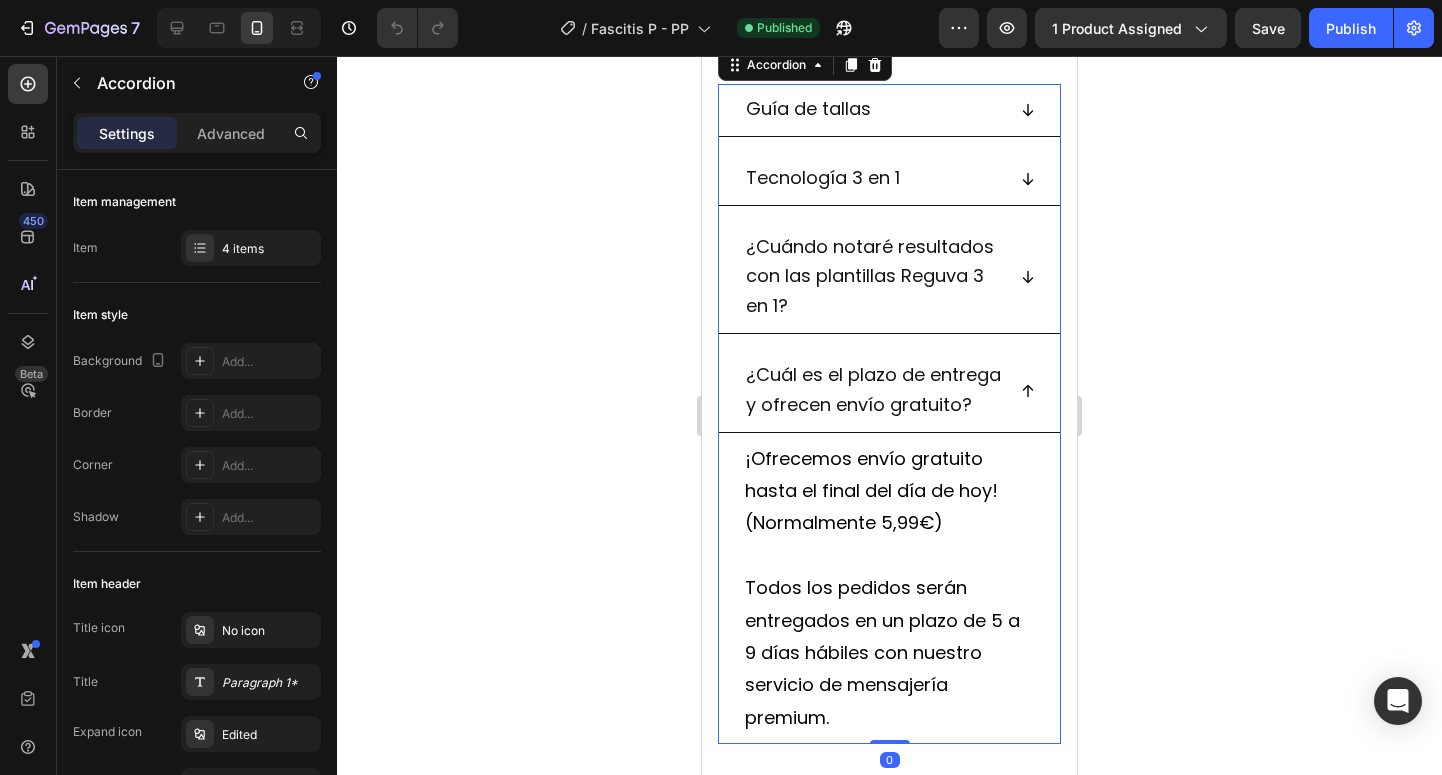 click on "¿Cuál es el plazo de entrega y ofrecen envío gratuito?" at bounding box center [873, 389] 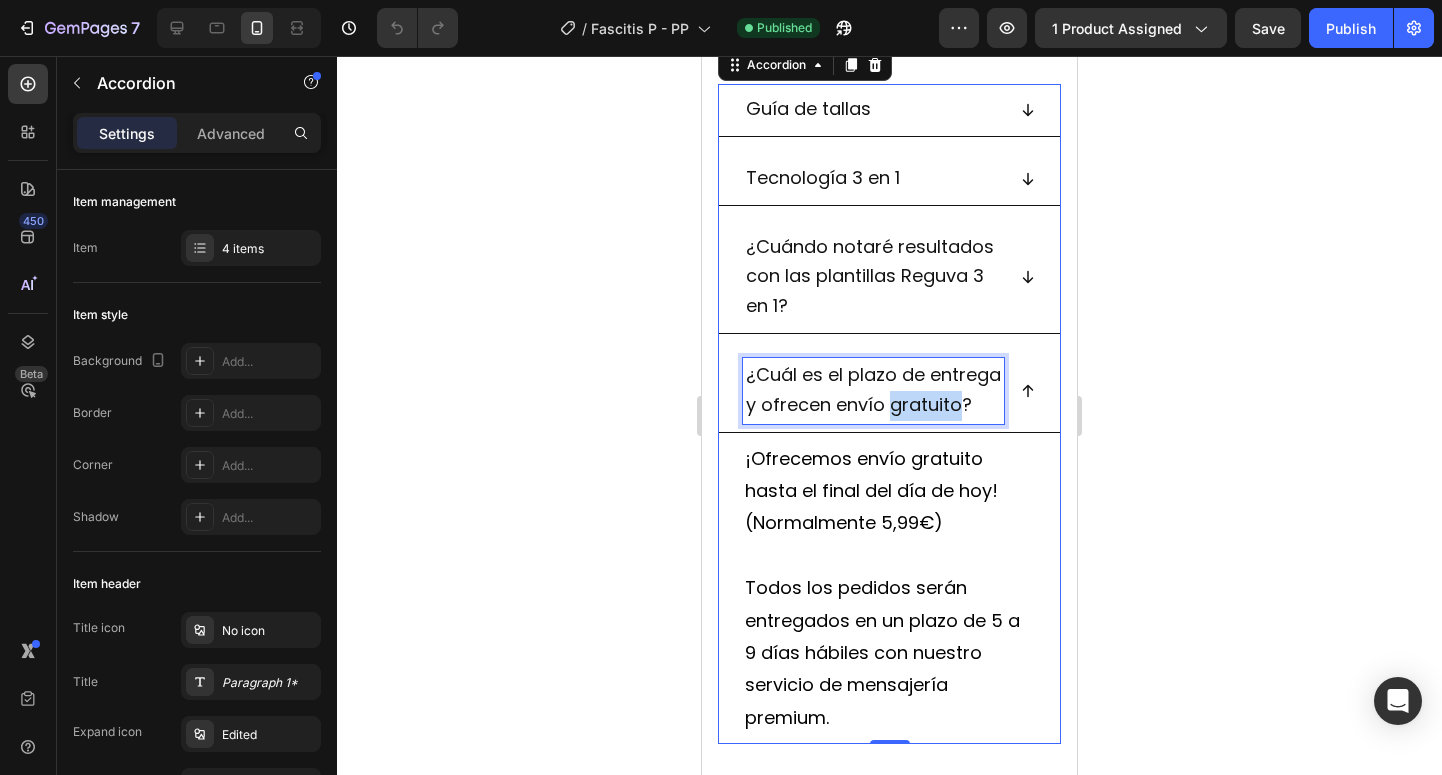 click on "¿Cuál es el plazo de entrega y ofrecen envío gratuito?" at bounding box center (873, 389) 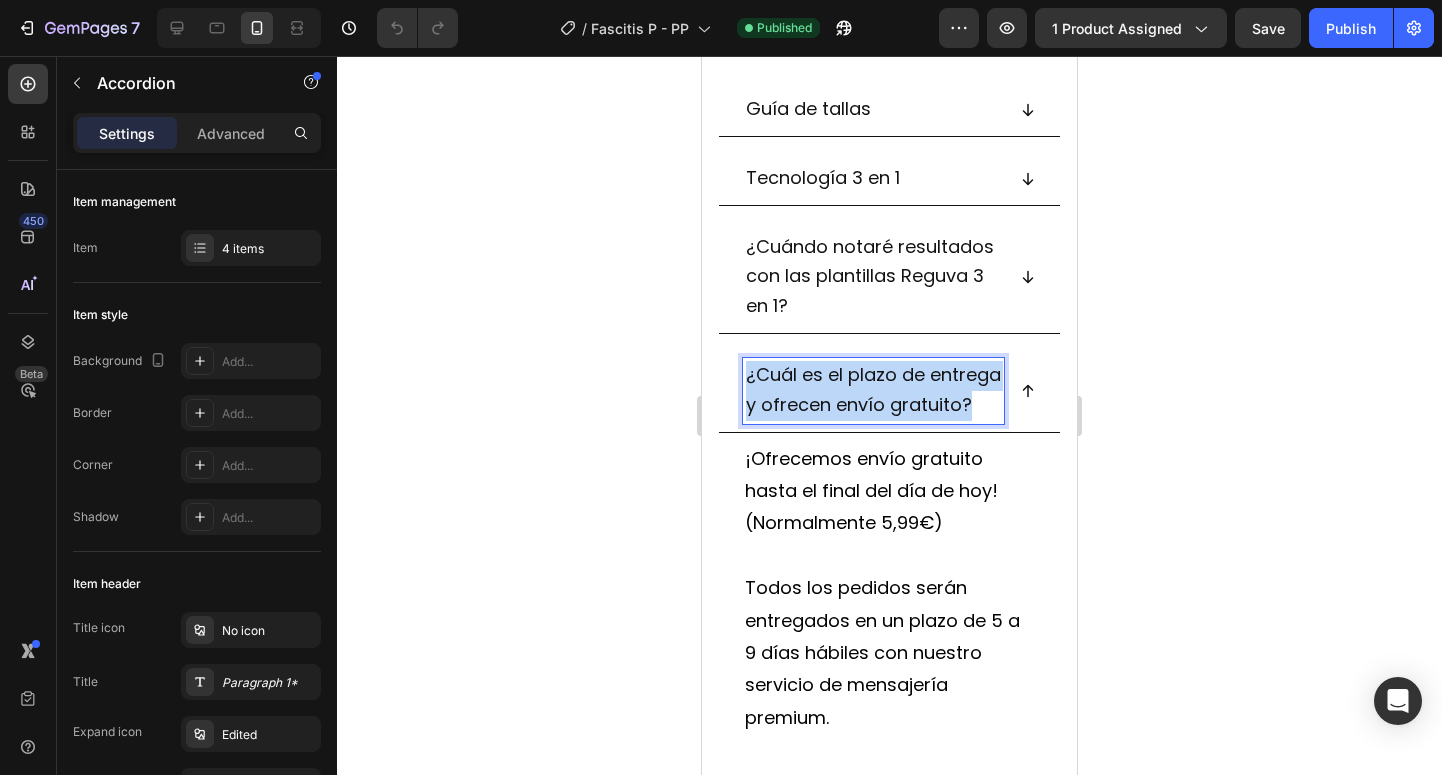 click on "¿Cuál es el plazo de entrega y ofrecen envío gratuito?" at bounding box center [873, 389] 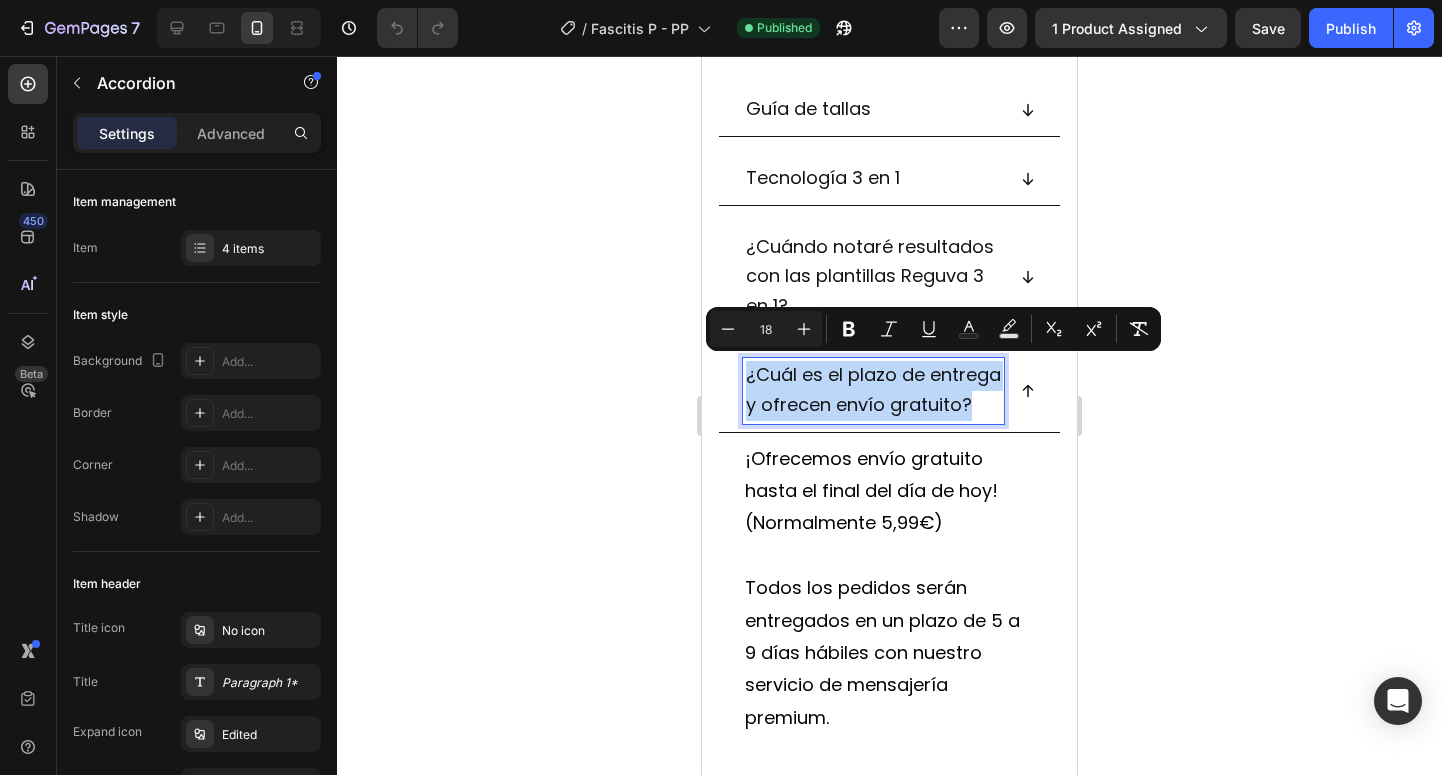 copy on "¿Cuál es el plazo de entrega y ofrecen envío gratuito?" 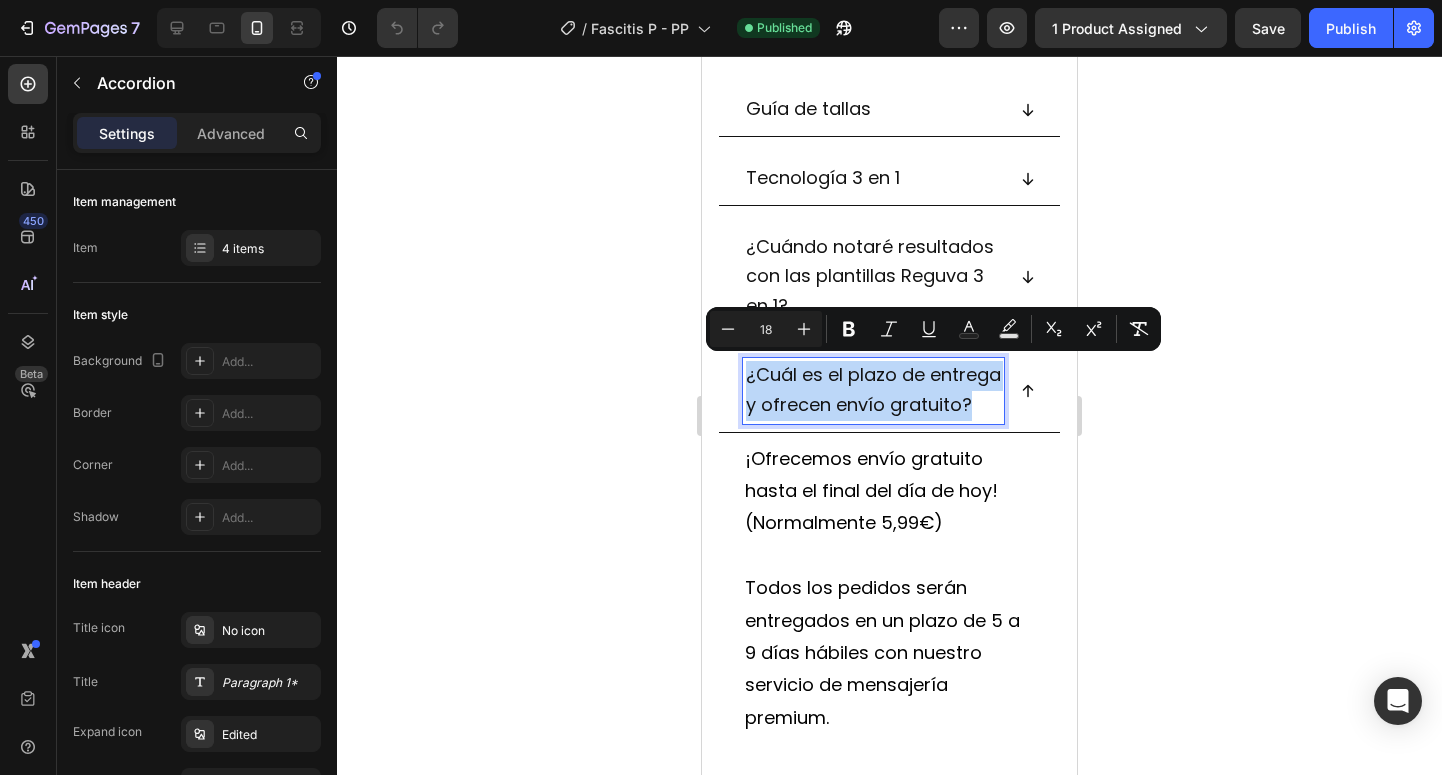click on "¿Cuál es el plazo de entrega y ofrecen envío gratuito?" at bounding box center (873, 389) 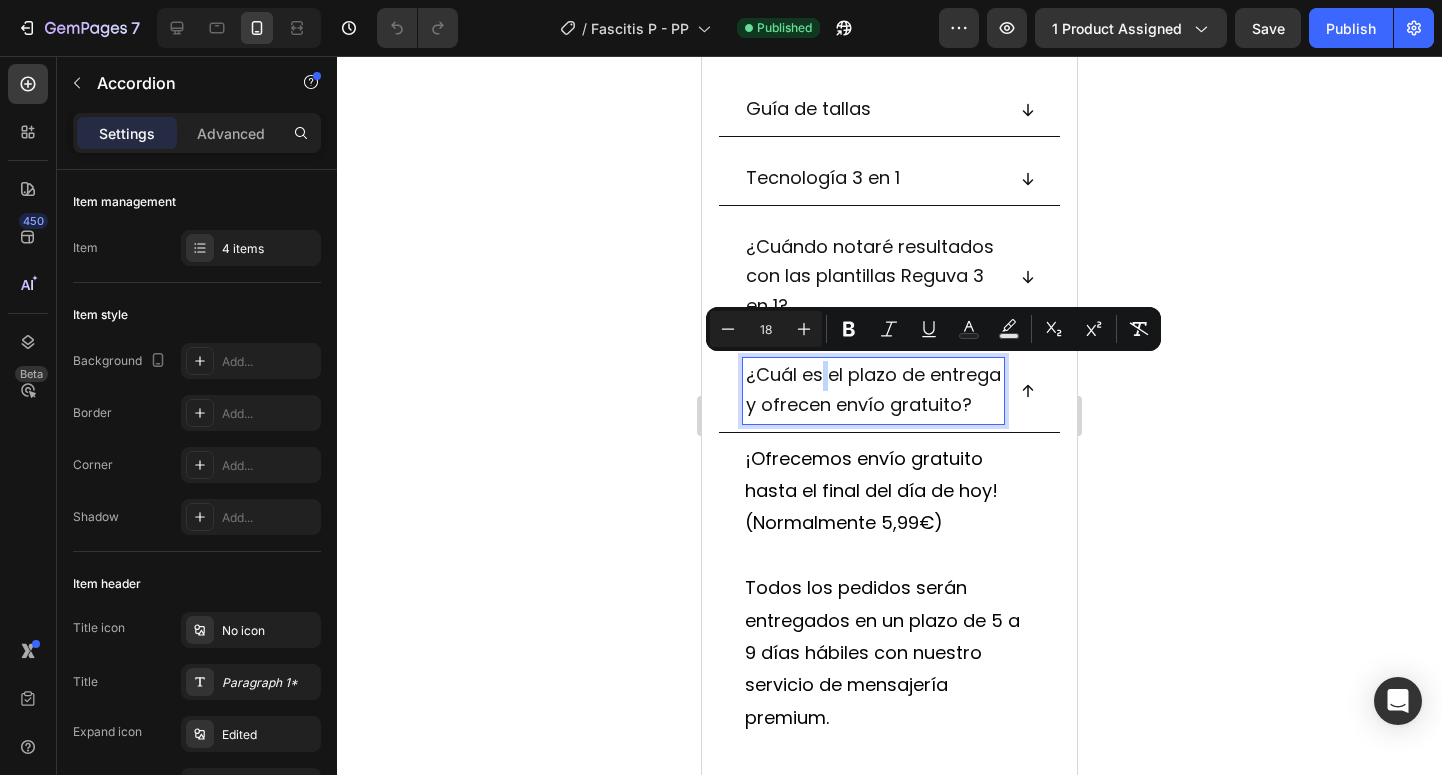 click on "¿Cuál es el plazo de entrega y ofrecen envío gratuito?" at bounding box center [873, 389] 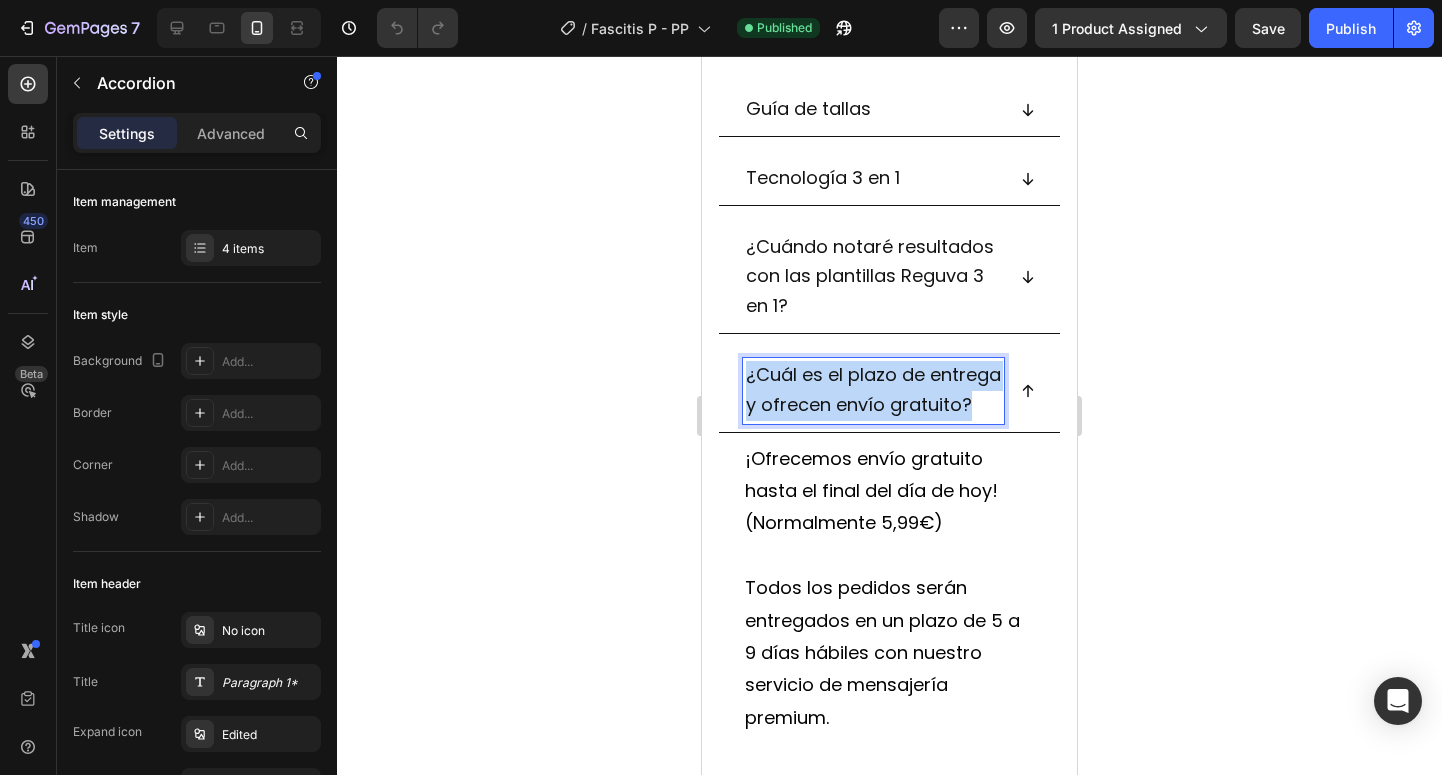 click on "¿Cuál es el plazo de entrega y ofrecen envío gratuito?" at bounding box center (873, 389) 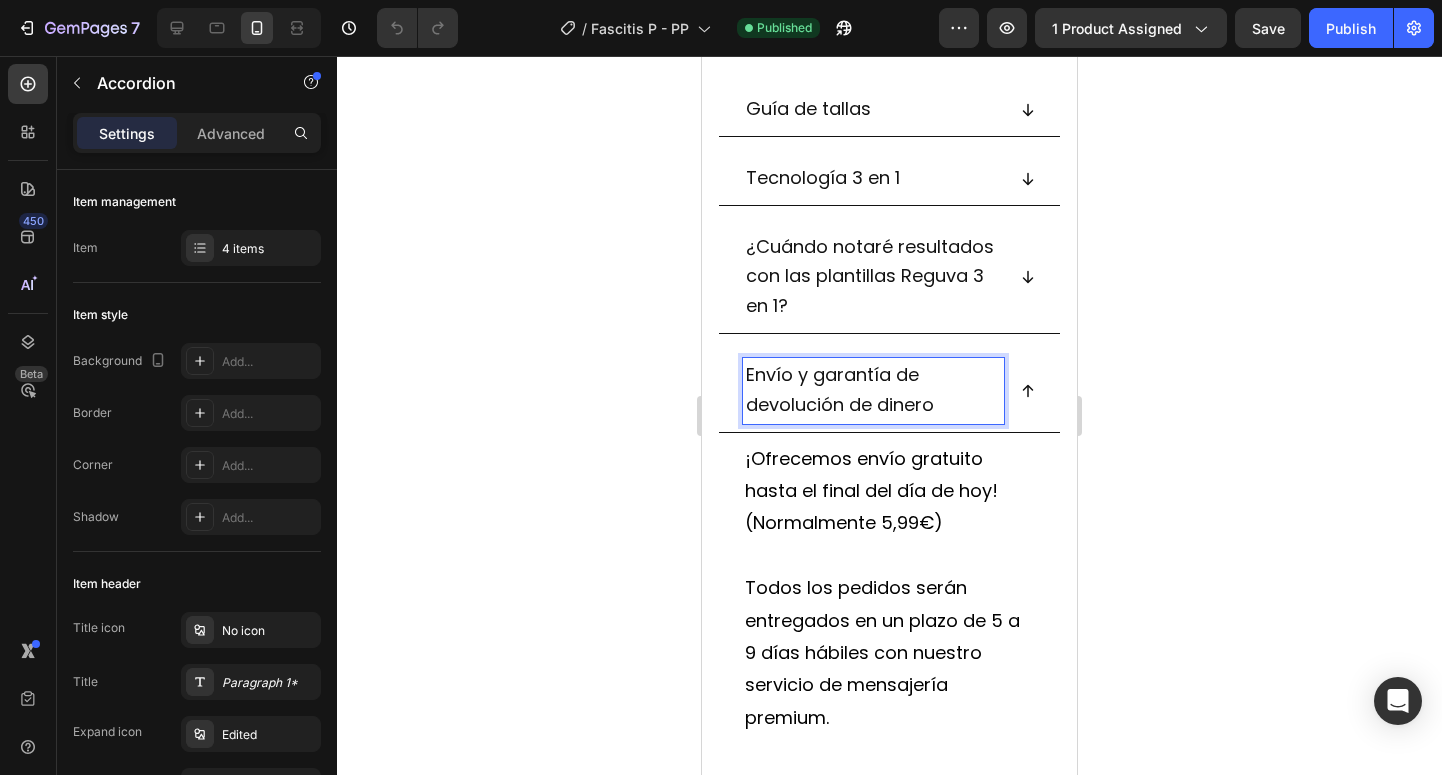 click 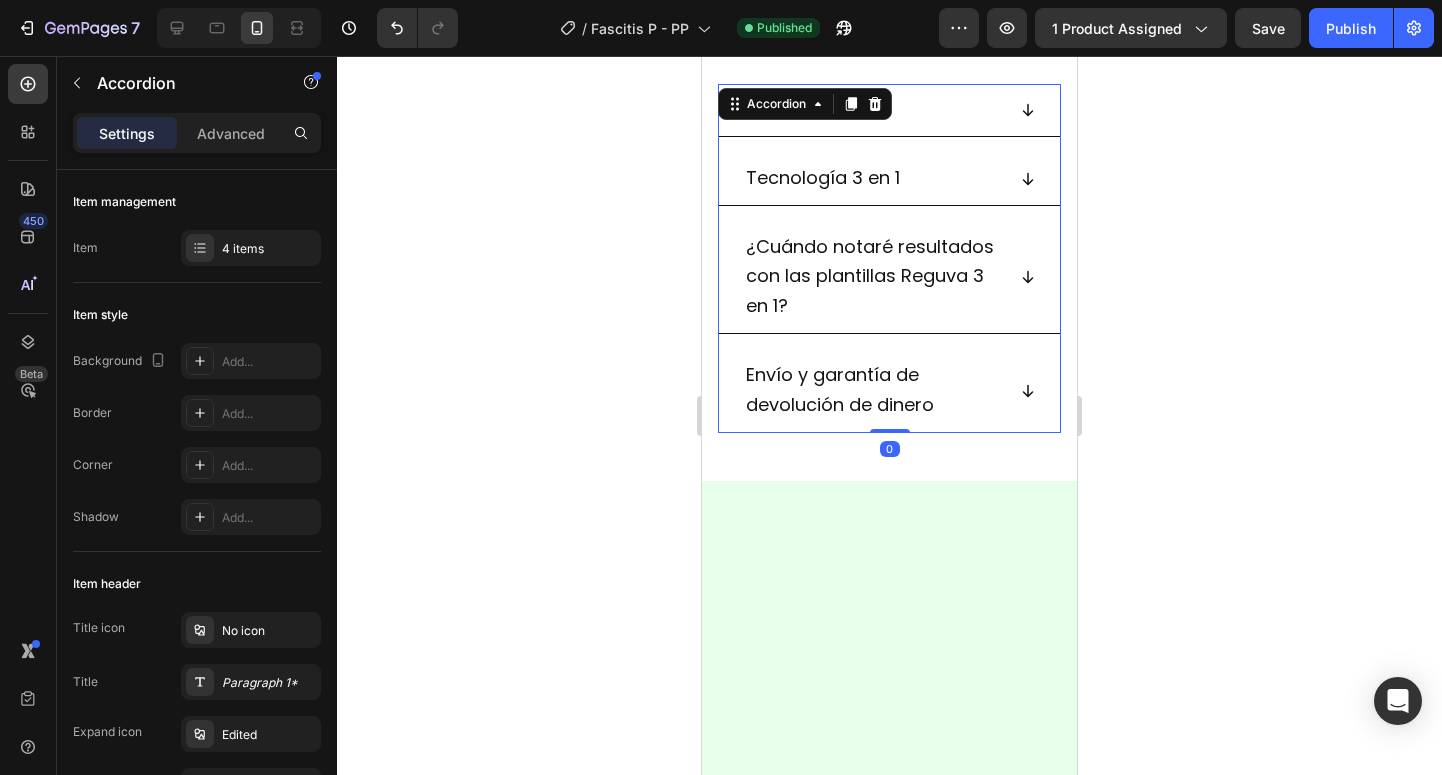 click on "Envío y garantía de devolución de dinero" at bounding box center (889, 391) 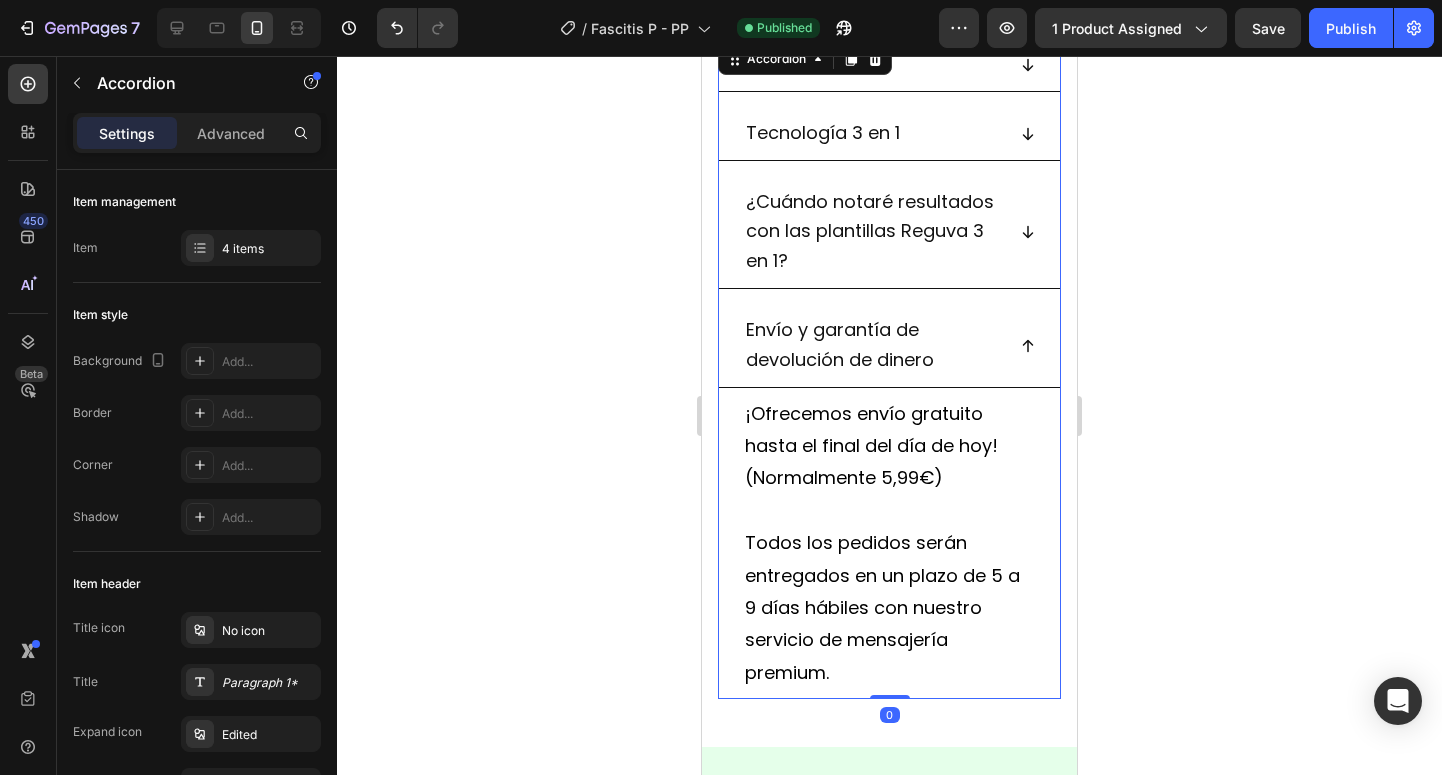 scroll, scrollTop: 1569, scrollLeft: 0, axis: vertical 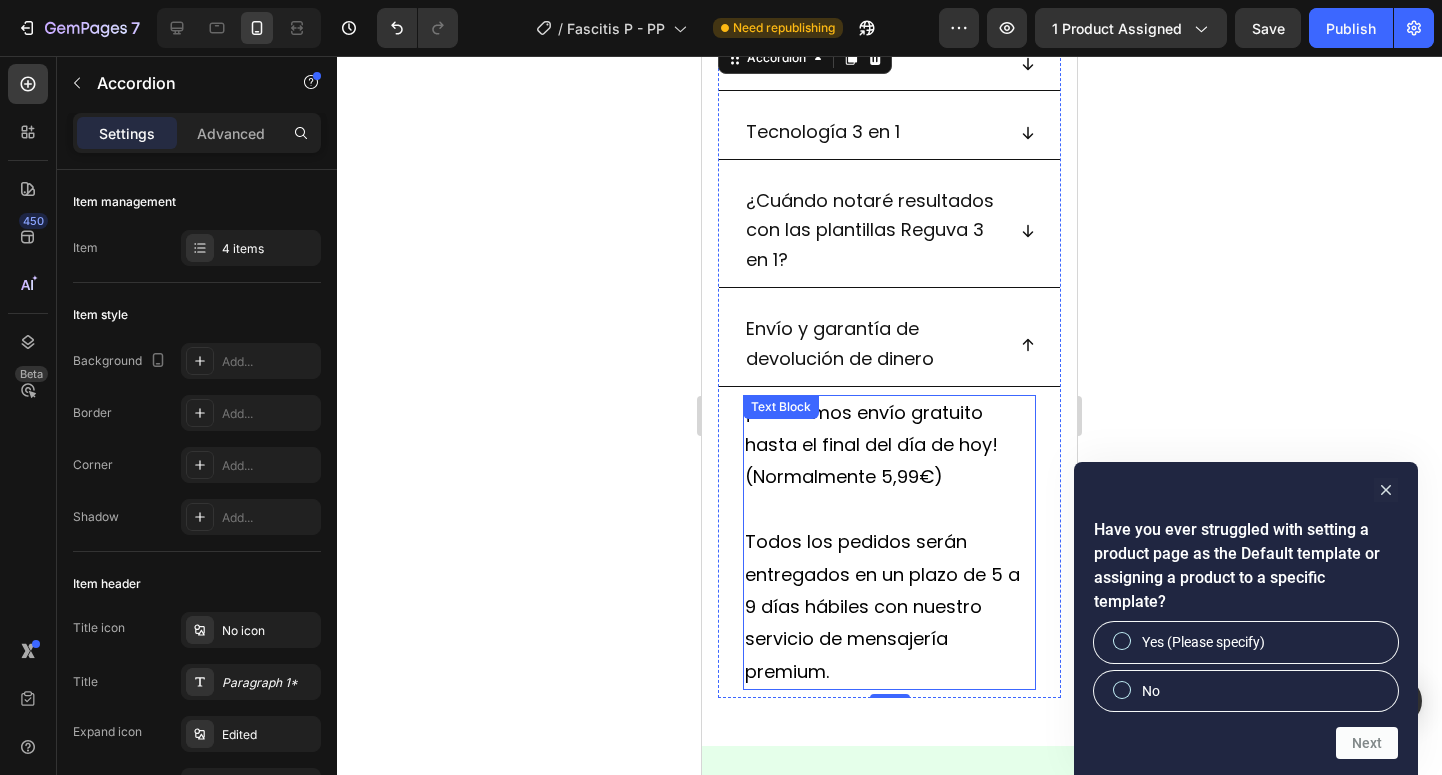 click on "¡Ofrecemos envío gratuito hasta el final del día de hoy! (Normalmente [PRICE])  Todos los pedidos serán entregados en un plazo de 5 a 9 días hábiles con nuestro servicio de mensajería premium. Text Block" at bounding box center (889, 543) 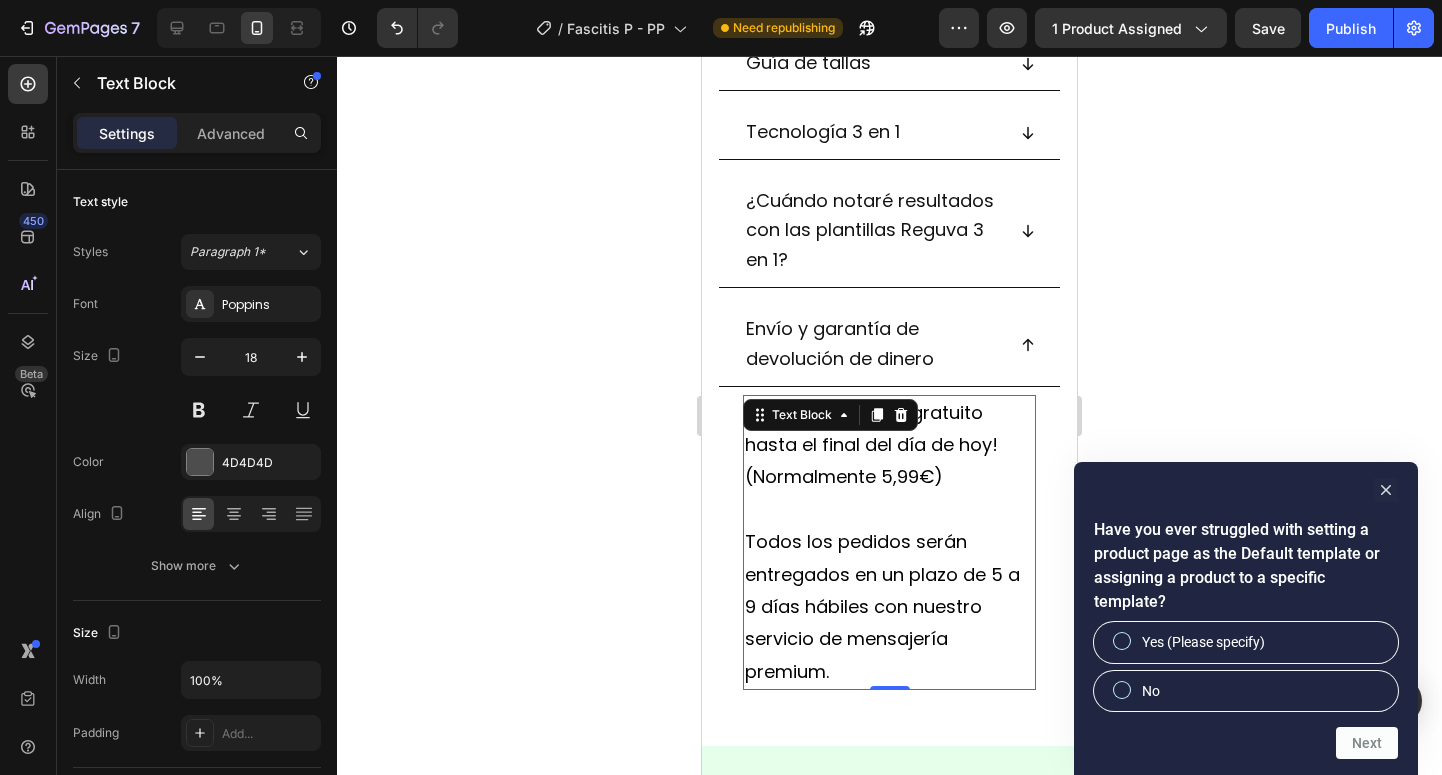 click on "Todos los pedidos serán entregados en un plazo de 5 a 9 días hábiles con nuestro servicio de mensajería premium." at bounding box center [882, 606] 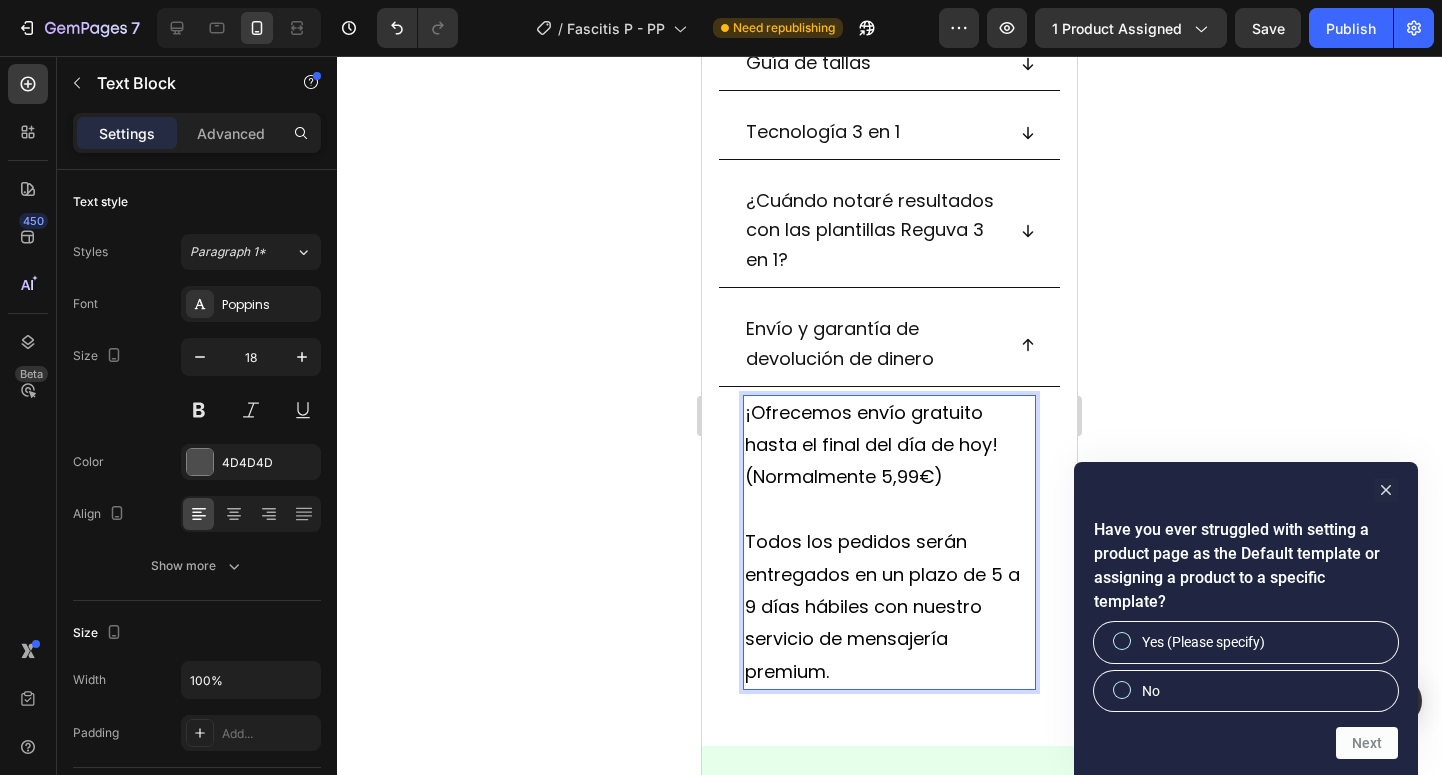 click on "Todos los pedidos serán entregados en un plazo de 5 a 9 días hábiles con nuestro servicio de mensajería premium." at bounding box center (889, 607) 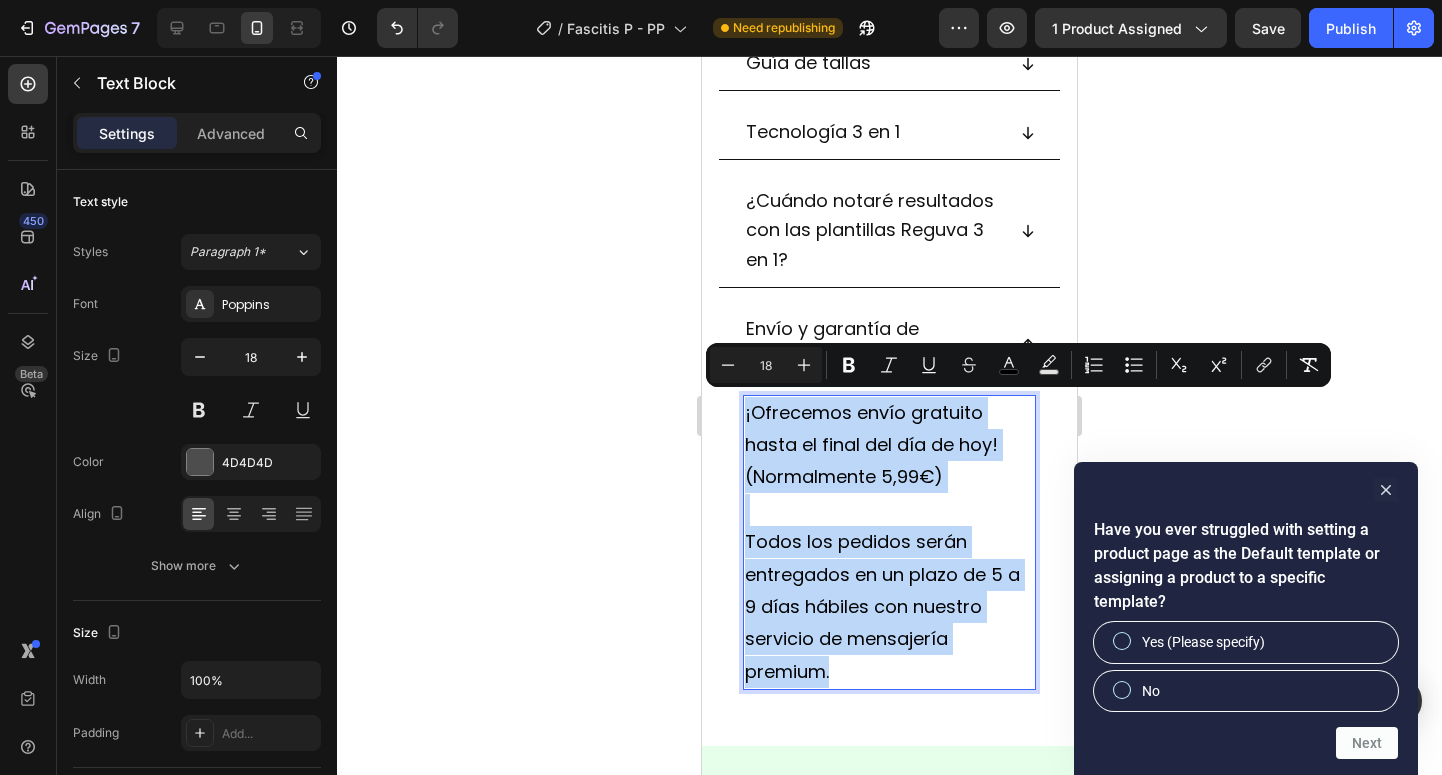 drag, startPoint x: 855, startPoint y: 657, endPoint x: 745, endPoint y: 410, distance: 270.38675 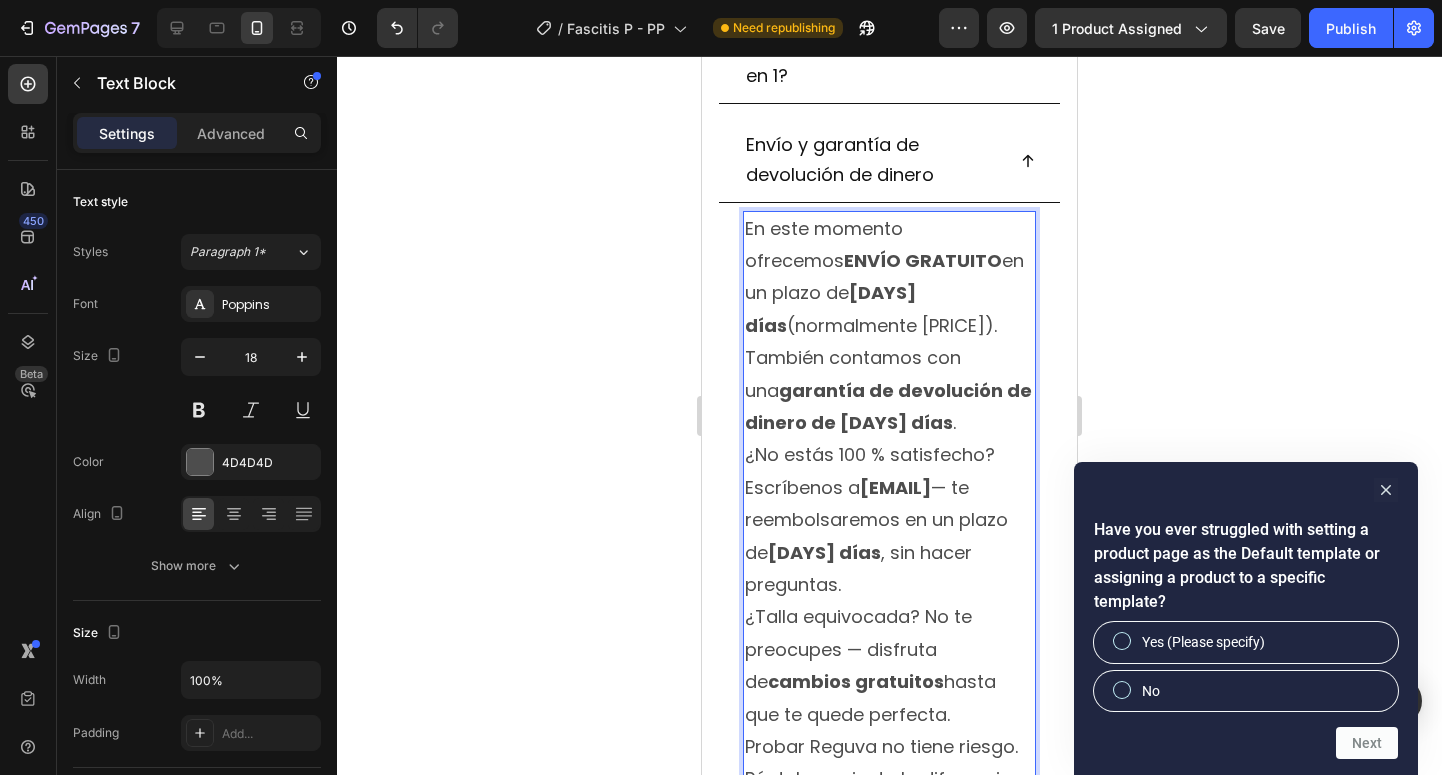 scroll, scrollTop: 1786, scrollLeft: 0, axis: vertical 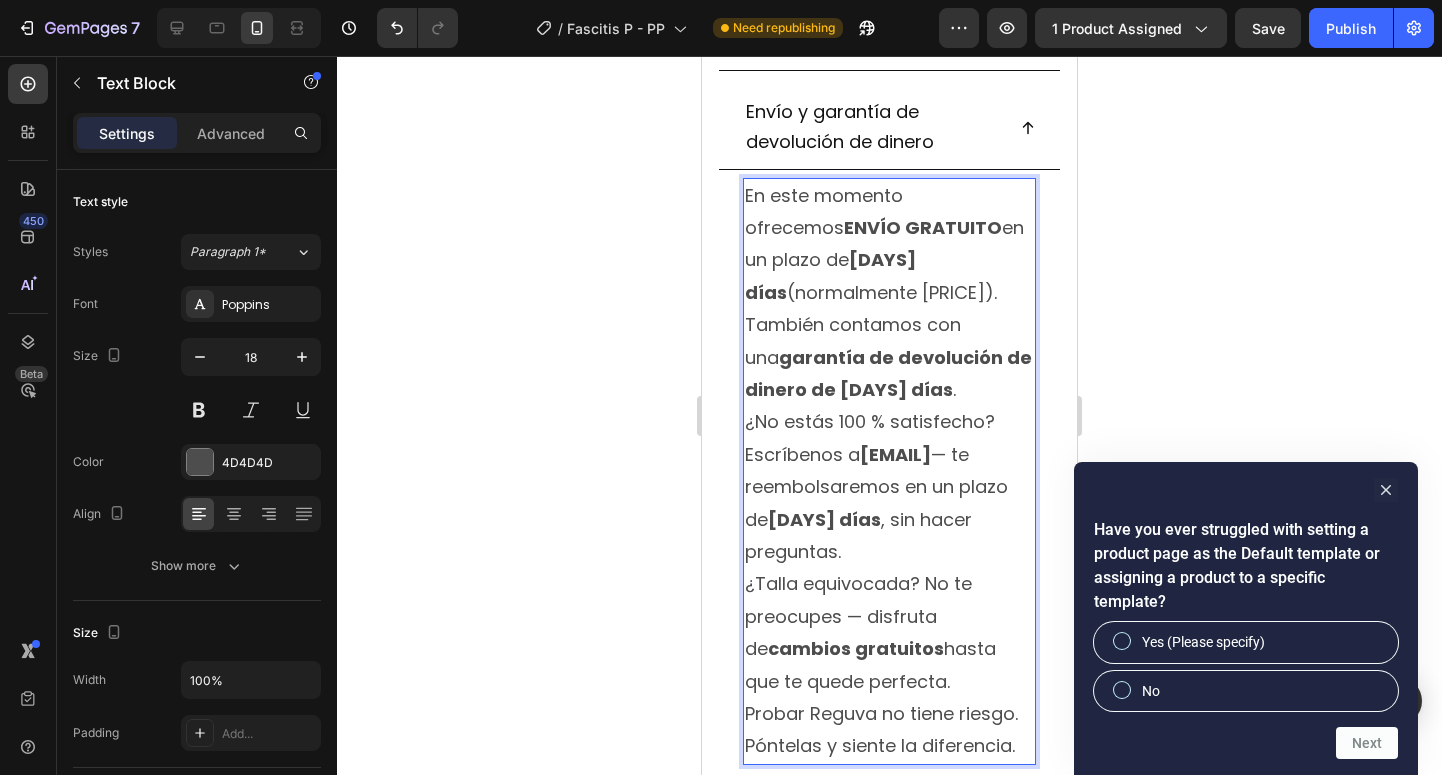 click 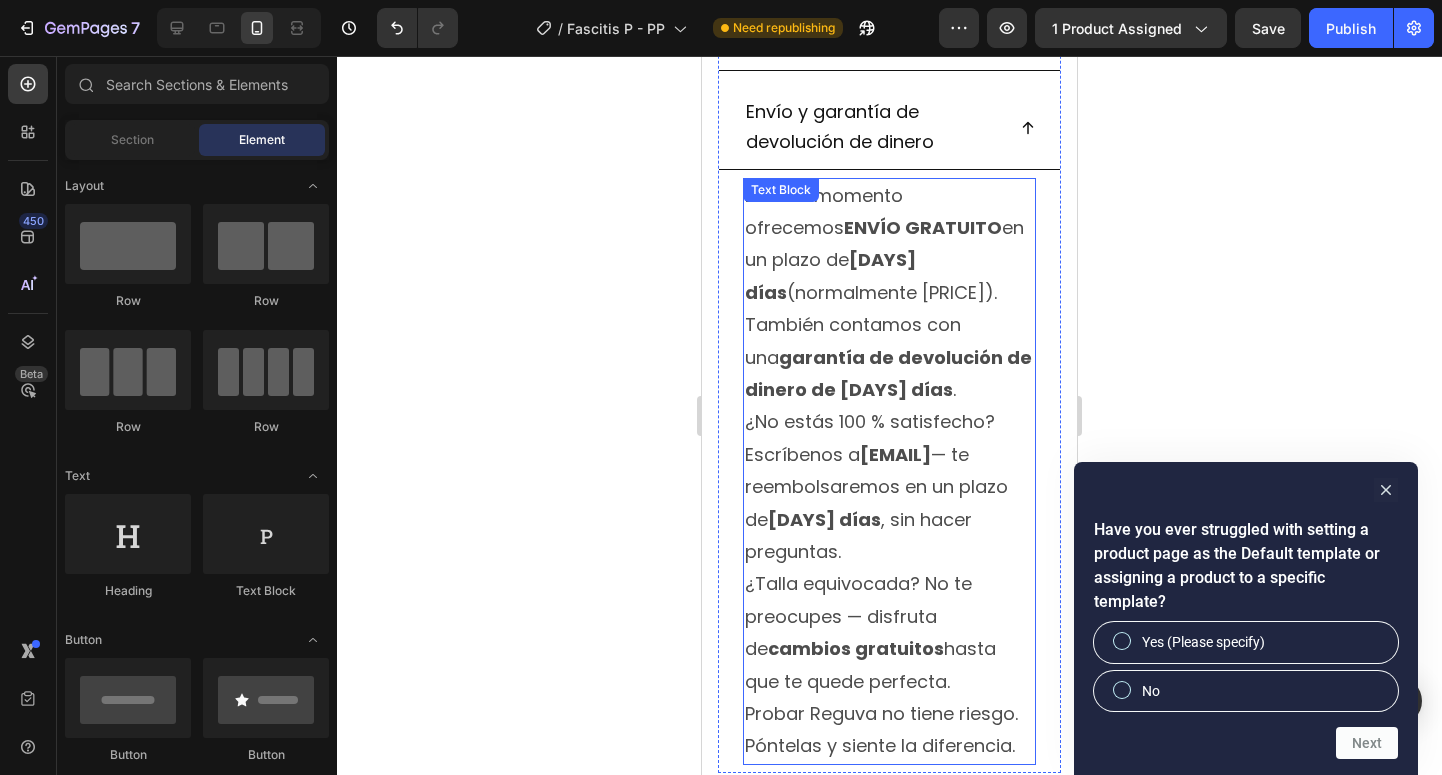 click on "También contamos con una garantía de devolución de dinero de [DAYS] días." at bounding box center [889, 357] 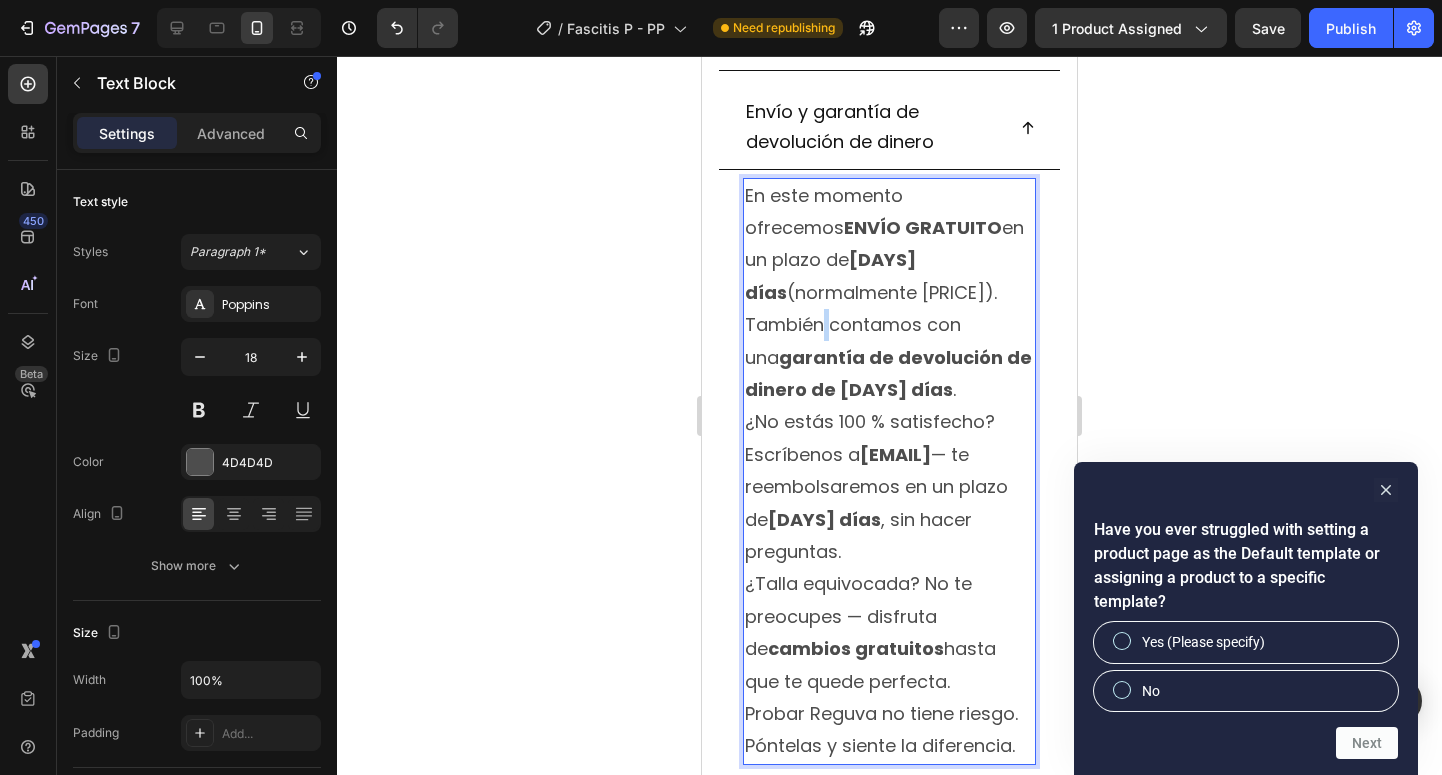 click on "También contamos con una garantía de devolución de dinero de [DAYS] días." at bounding box center (889, 357) 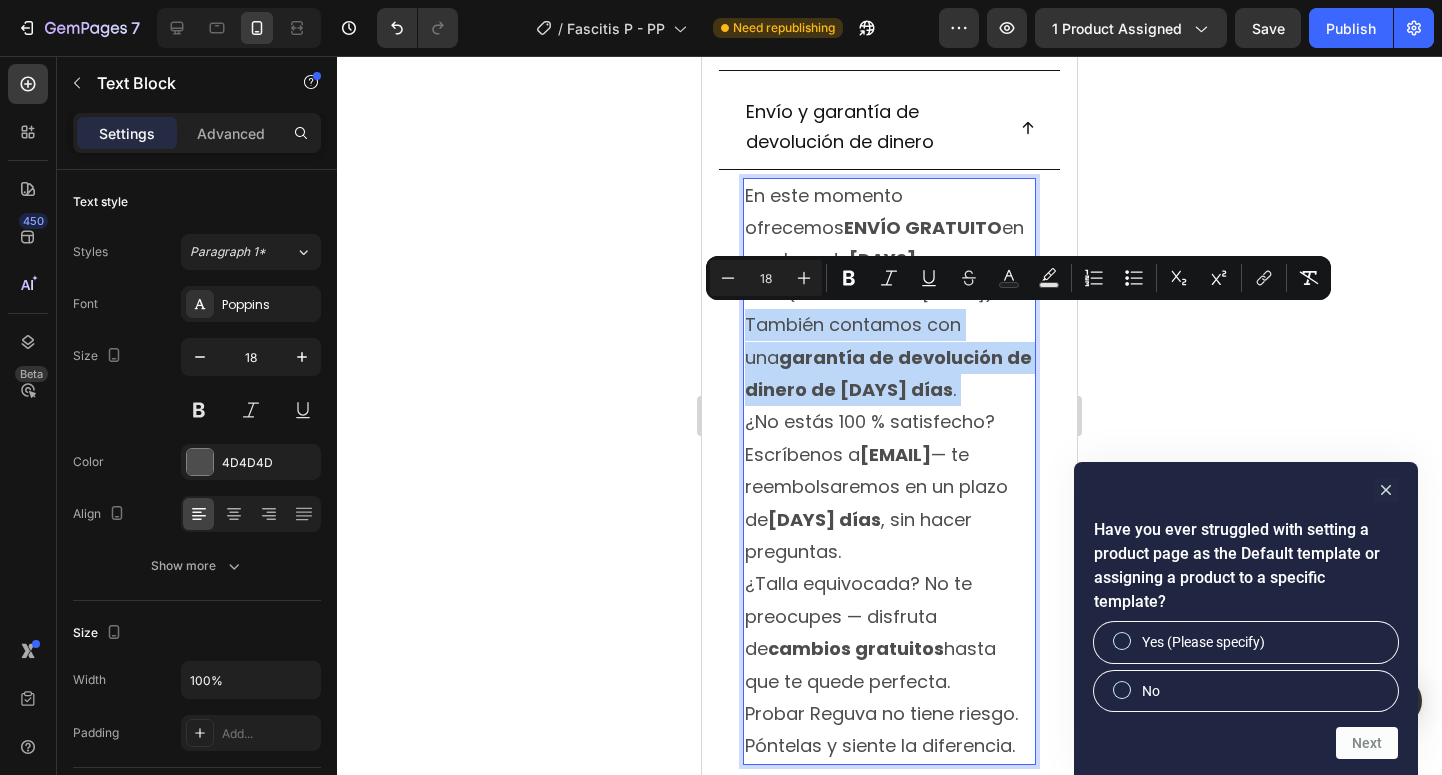 click on "También contamos con una garantía de devolución de dinero de [DAYS] días." at bounding box center (889, 357) 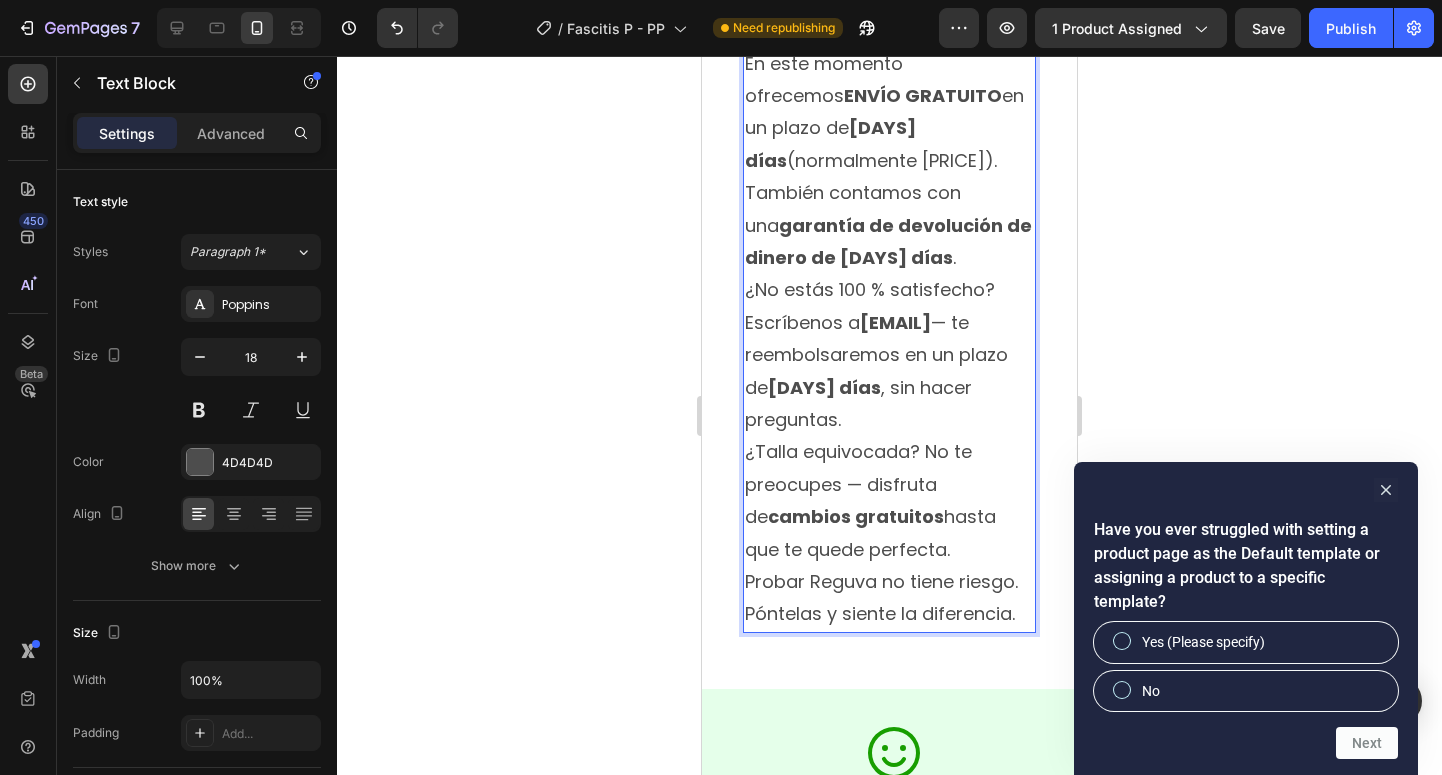 scroll, scrollTop: 1926, scrollLeft: 0, axis: vertical 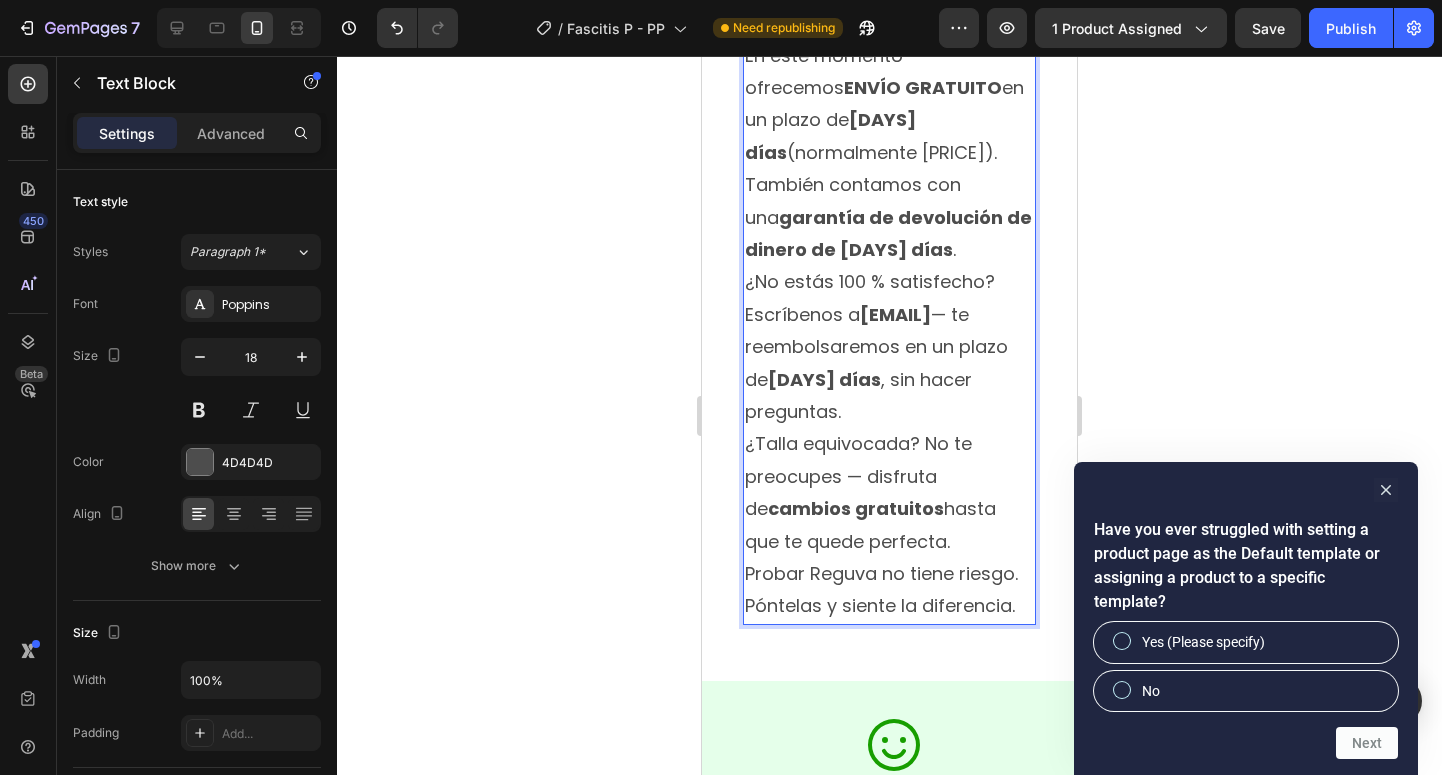 click on "Probar Reguva no tiene riesgo. Póntelas y siente la diferencia." at bounding box center [889, 590] 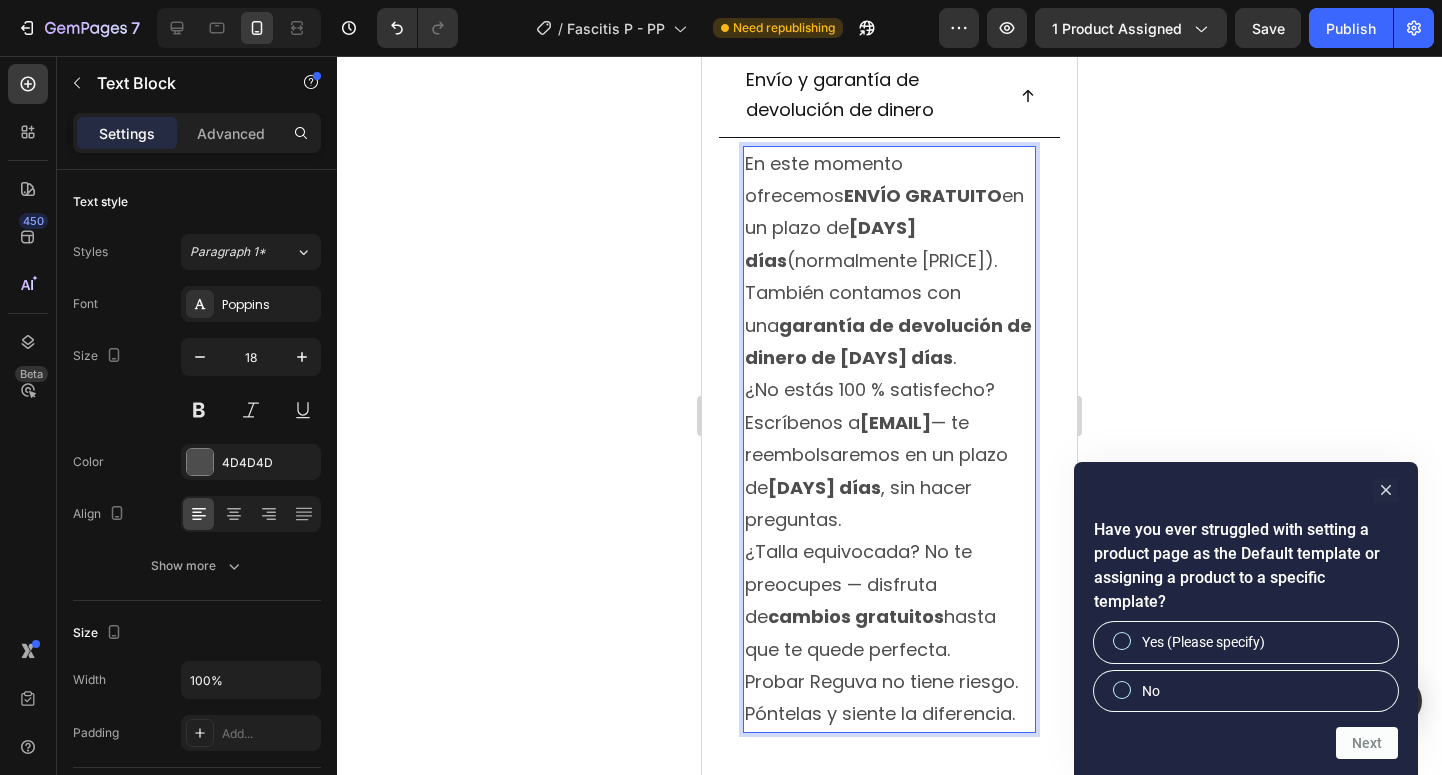 scroll, scrollTop: 1801, scrollLeft: 0, axis: vertical 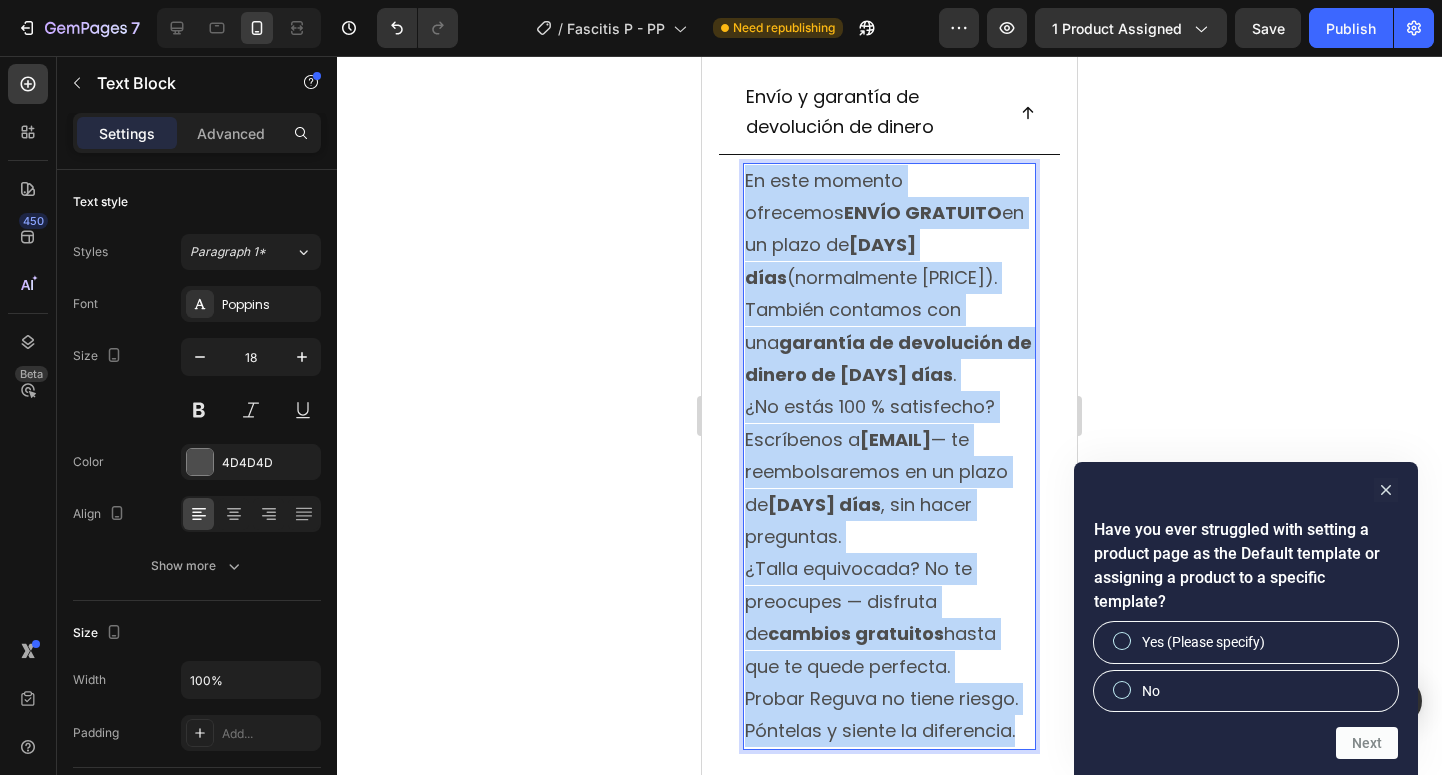 drag, startPoint x: 1017, startPoint y: 729, endPoint x: 748, endPoint y: 178, distance: 613.1574 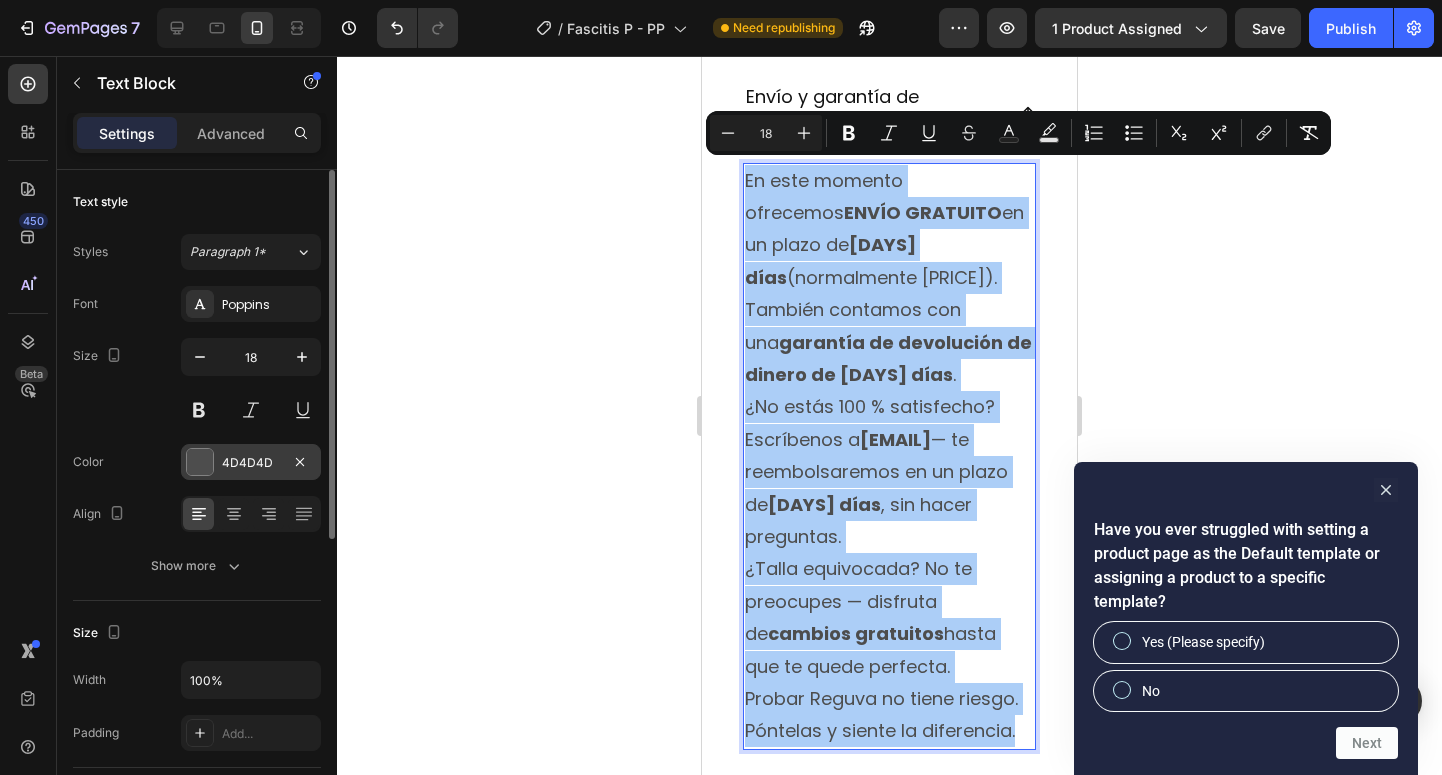 click at bounding box center [200, 462] 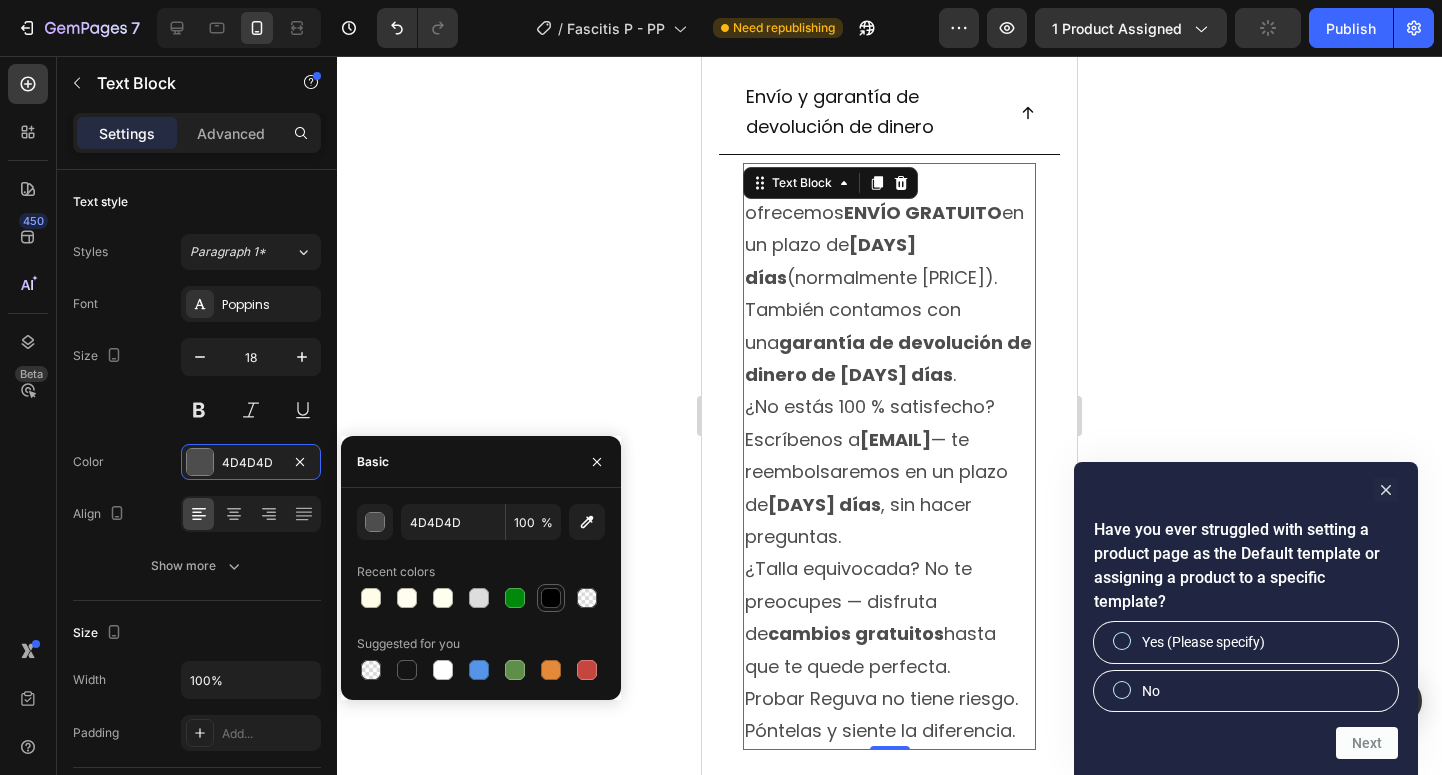 click at bounding box center [551, 598] 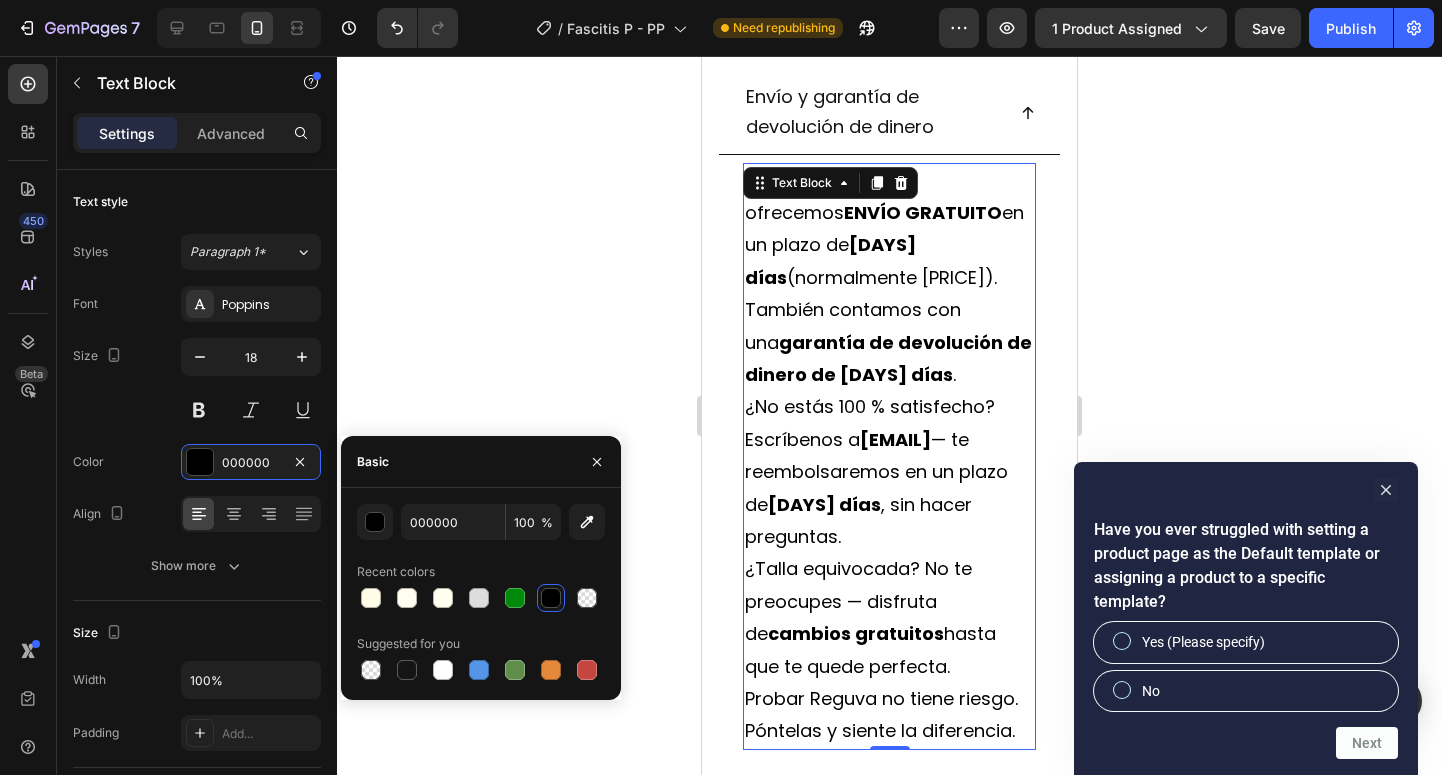 click 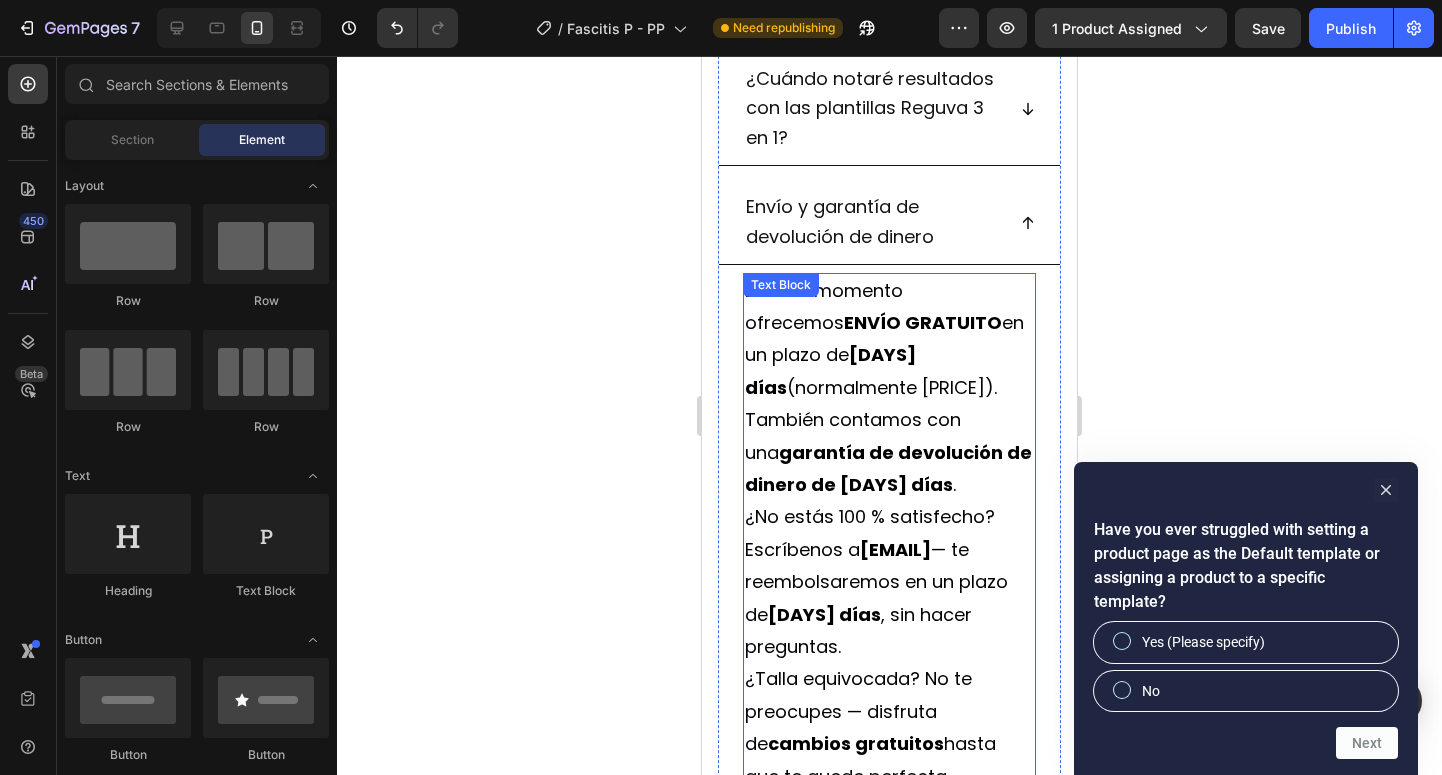 scroll, scrollTop: 1689, scrollLeft: 0, axis: vertical 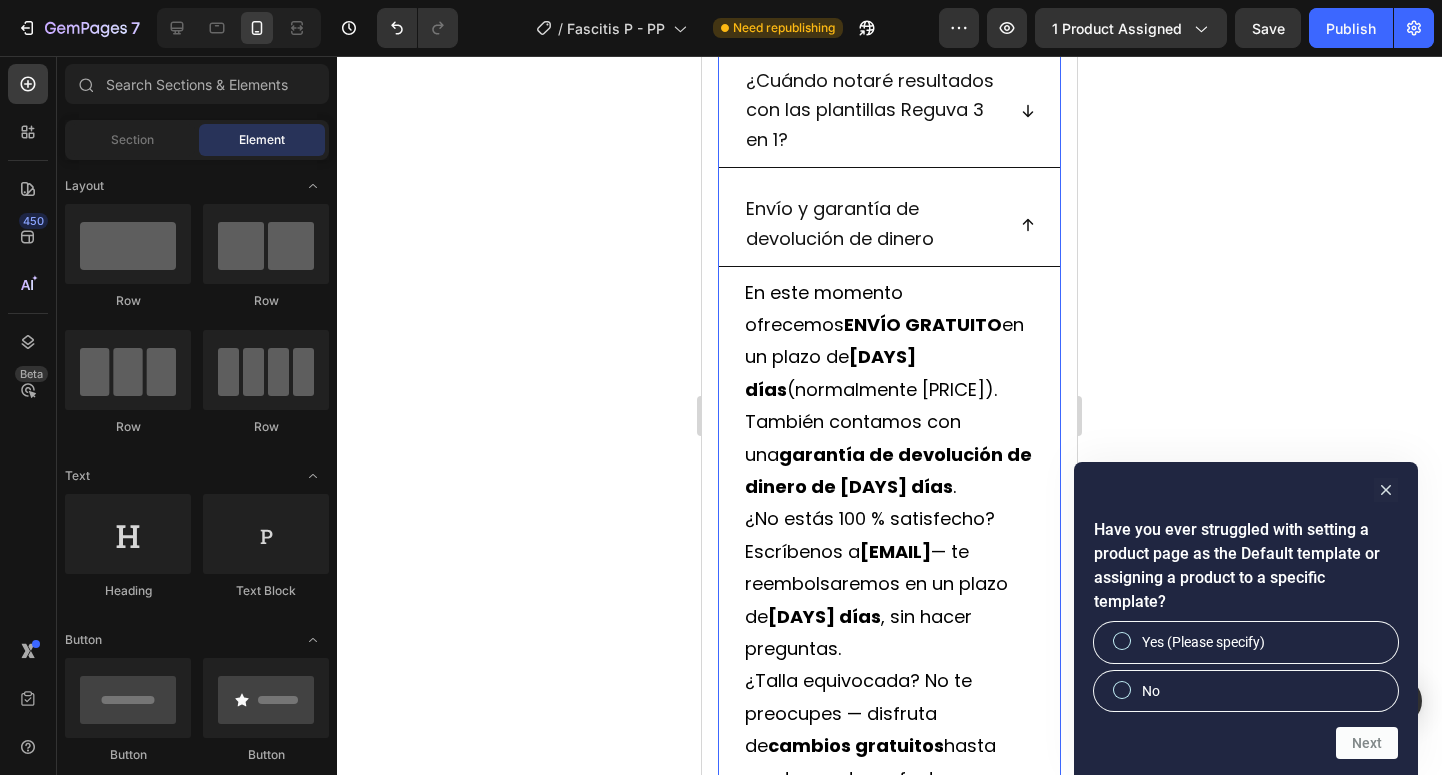 click on "¿Cuándo notaré resultados con las plantillas Reguva 3 en 1?" at bounding box center (873, 111) 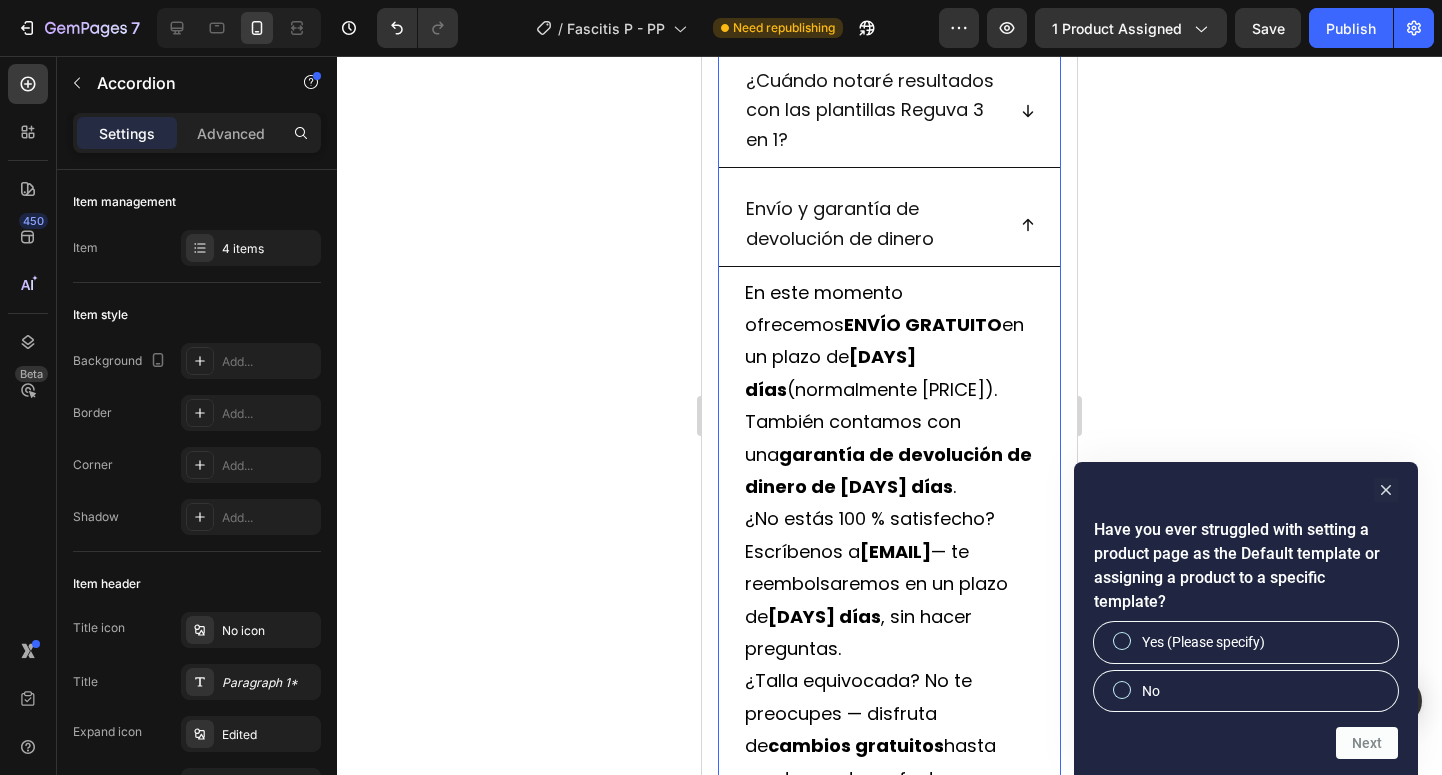 click on "¿Cuándo notaré resultados con las plantillas Reguva 3 en 1?" at bounding box center (889, 112) 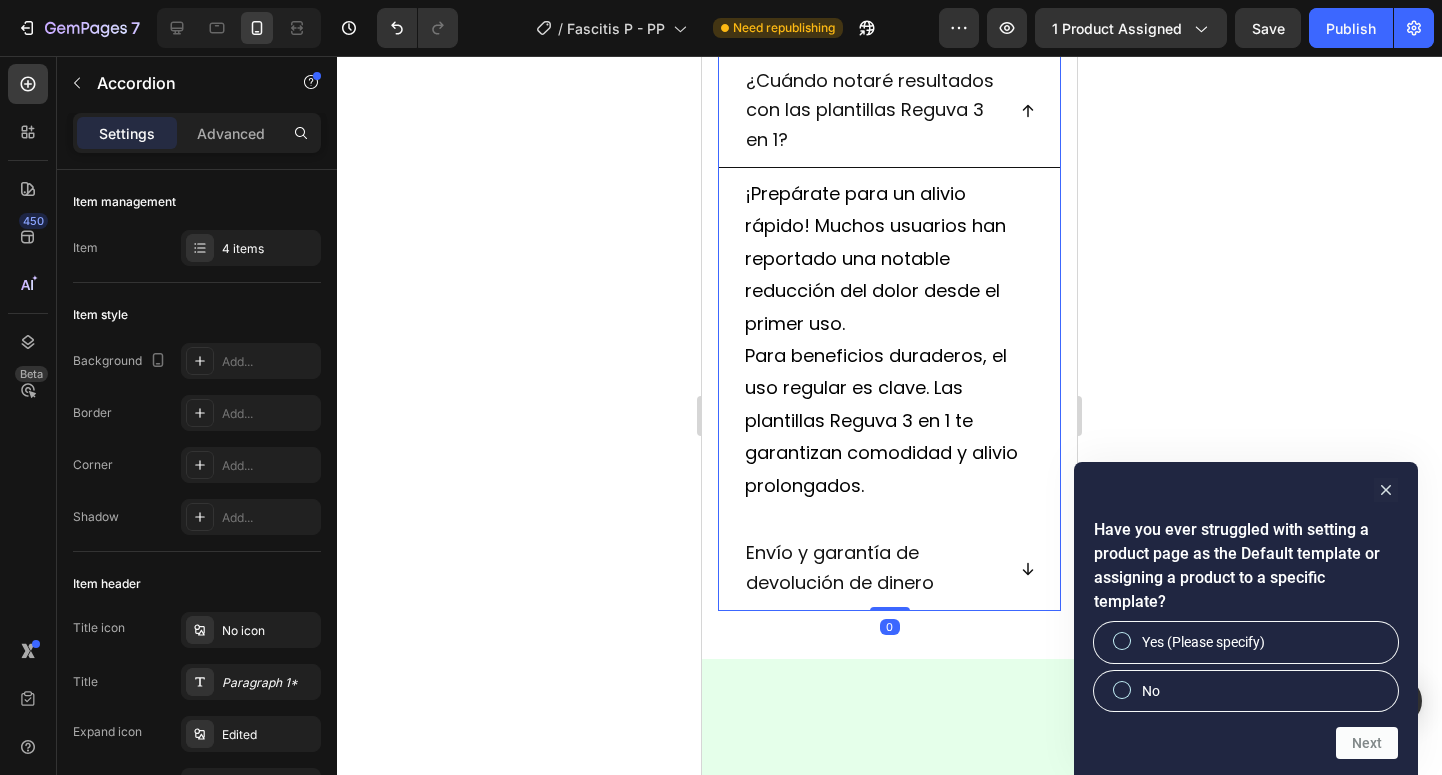 click on "¿Cuándo notaré resultados con las plantillas Reguva 3 en 1?" at bounding box center (889, 112) 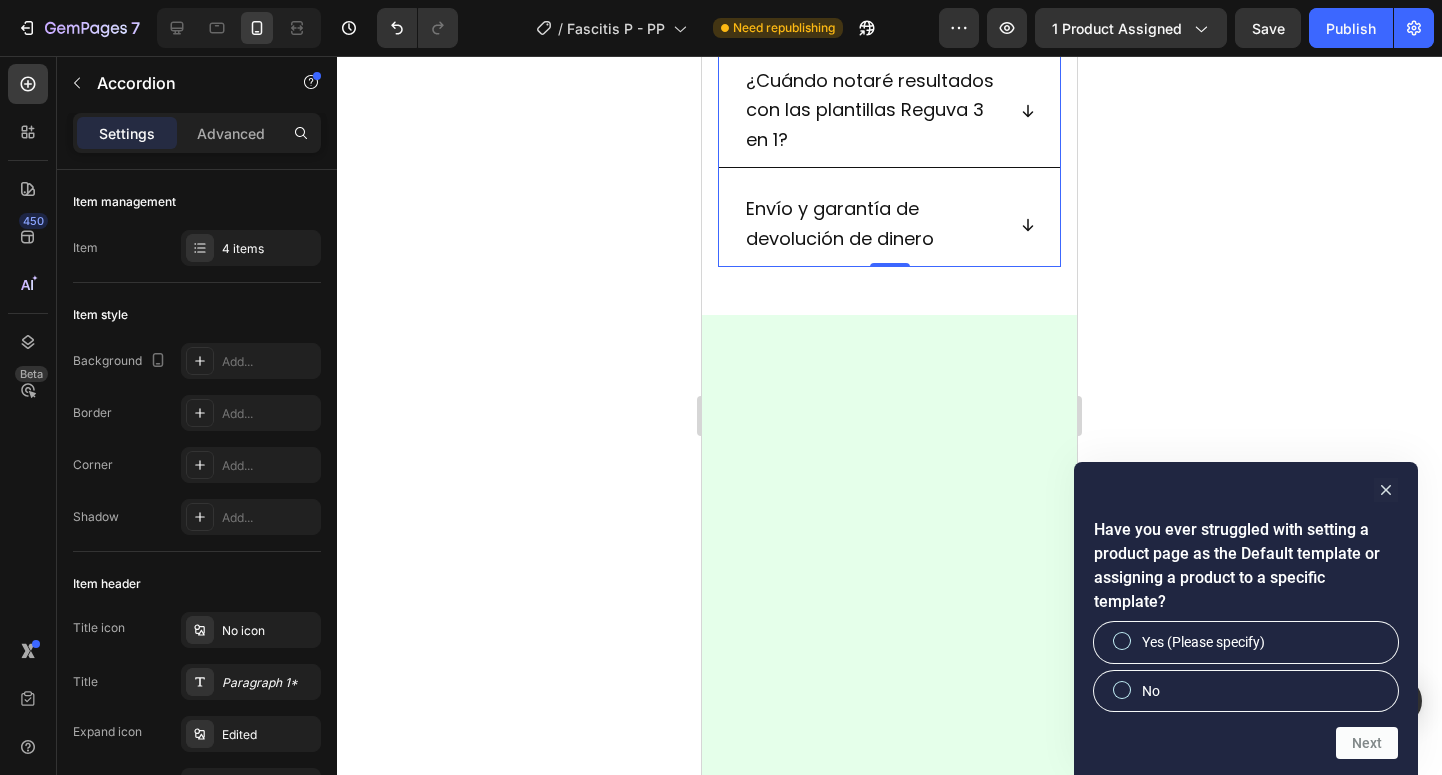 click 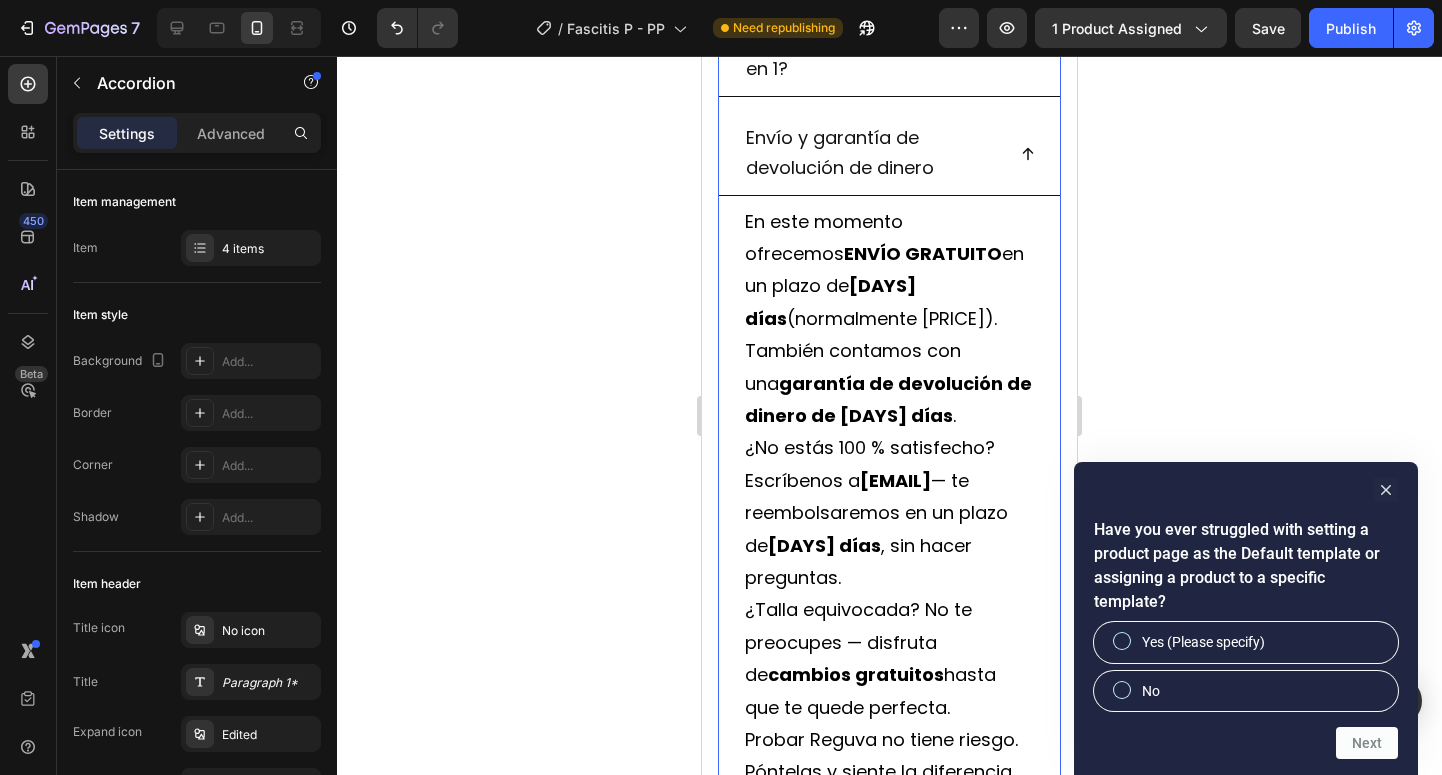 scroll, scrollTop: 1761, scrollLeft: 0, axis: vertical 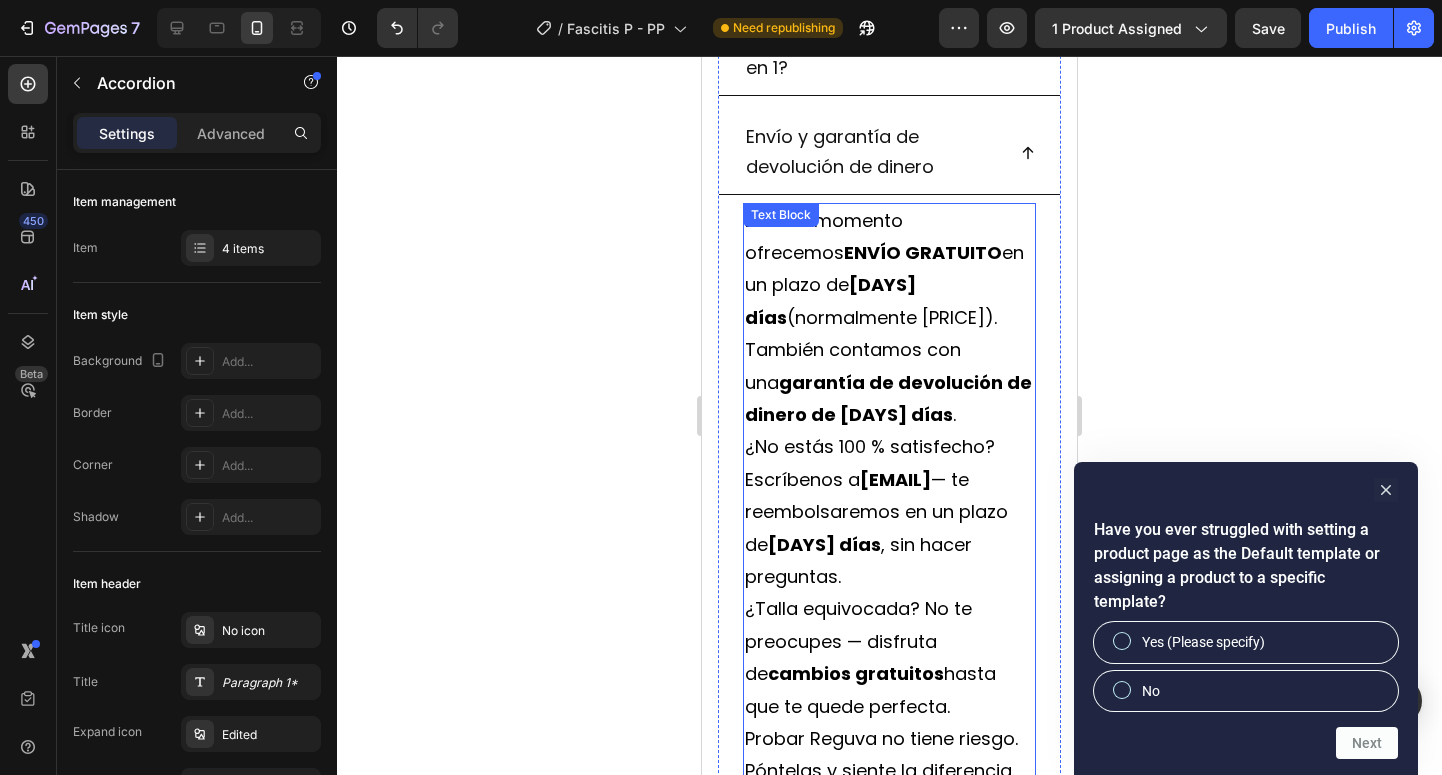 click on "En este momento ofrecemos ENVÍO GRATUITO en un plazo de [DAYS] días (normalmente [PRICE])." at bounding box center [889, 270] 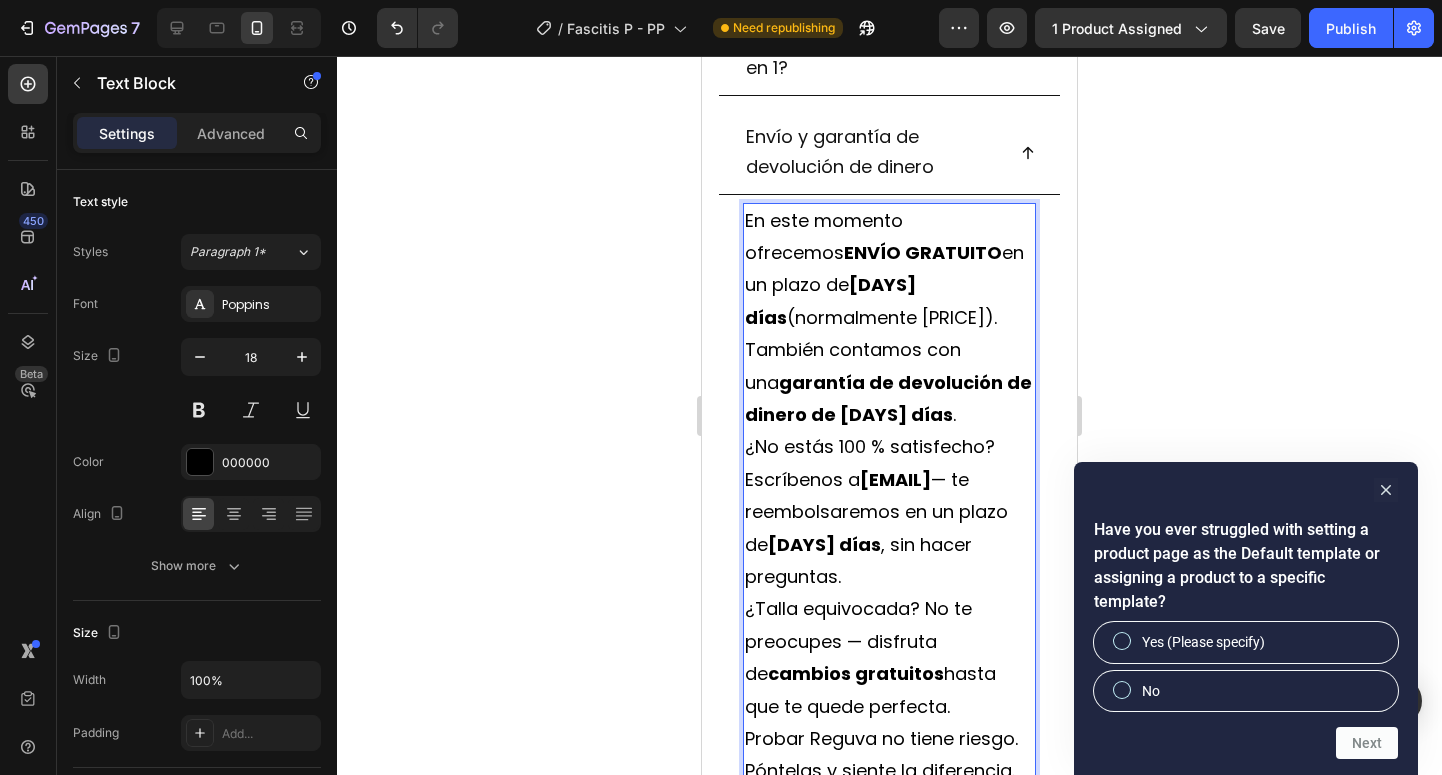 click on "En este momento ofrecemos ENVÍO GRATUITO en un plazo de [DAYS] días (normalmente [PRICE])." at bounding box center [889, 270] 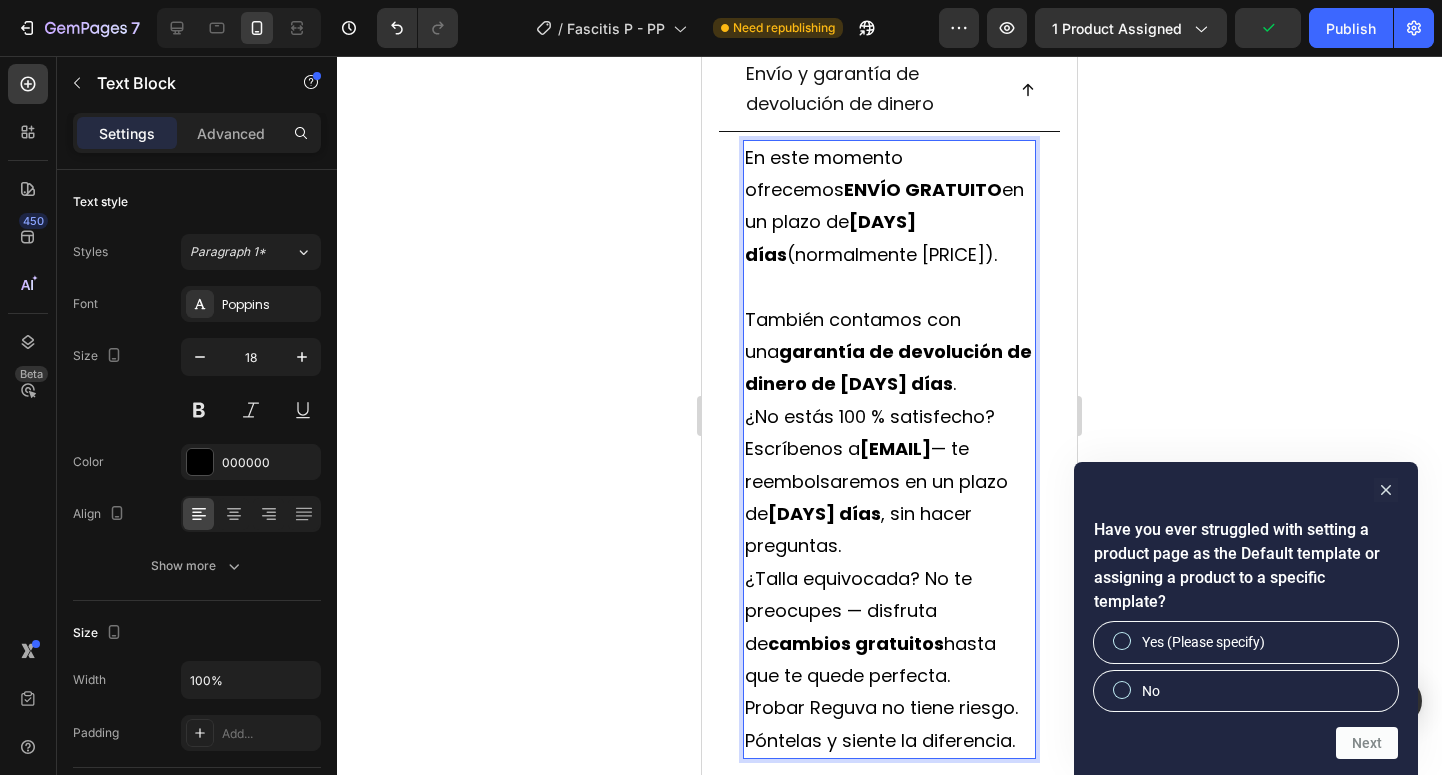 scroll, scrollTop: 1825, scrollLeft: 0, axis: vertical 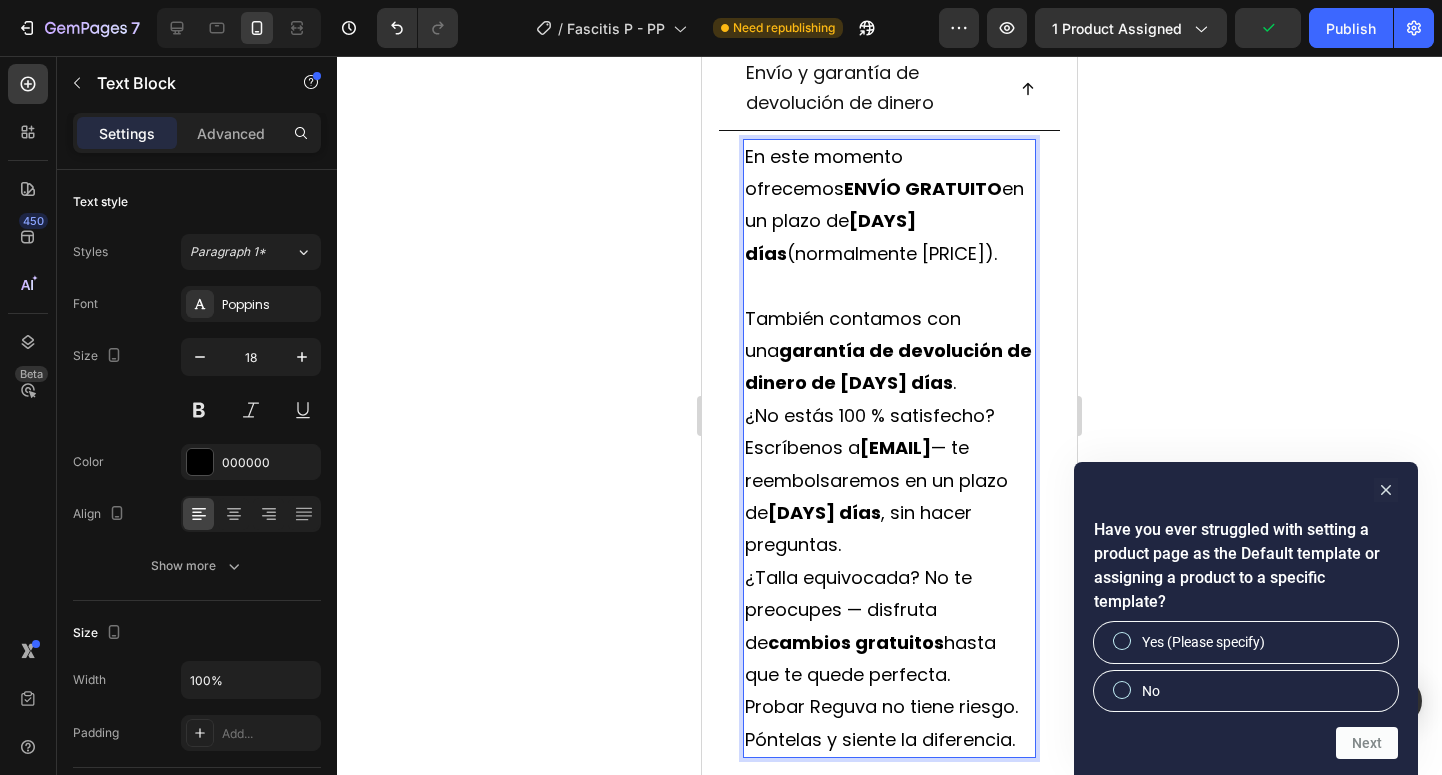 click on "¿No estás 100 % satisfecho? Escríbenos a [EMAIL] — te reembolsaremos en un plazo de [DAYS] días, sin hacer preguntas." at bounding box center [889, 481] 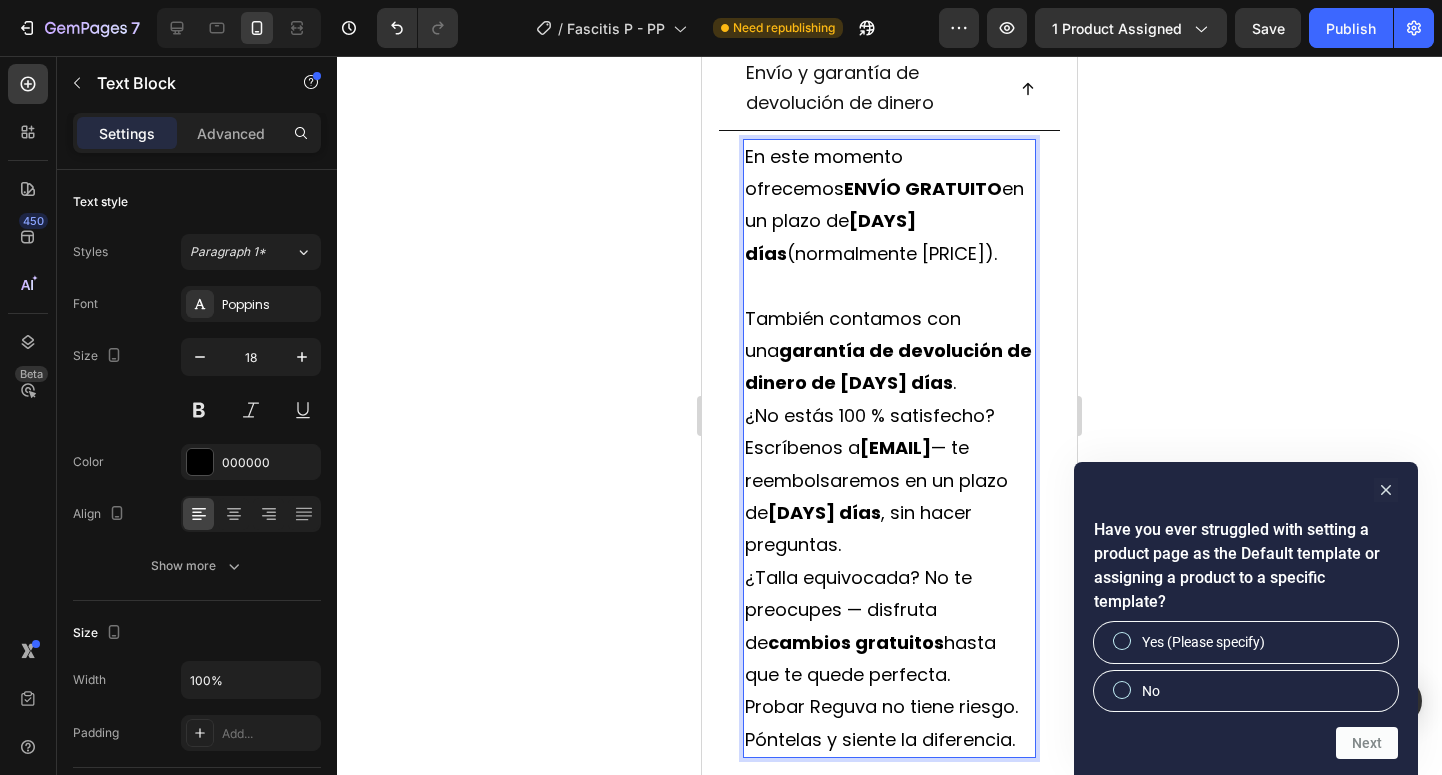 click on "También contamos con una garantía de devolución de dinero de [DAYS] días." at bounding box center [889, 351] 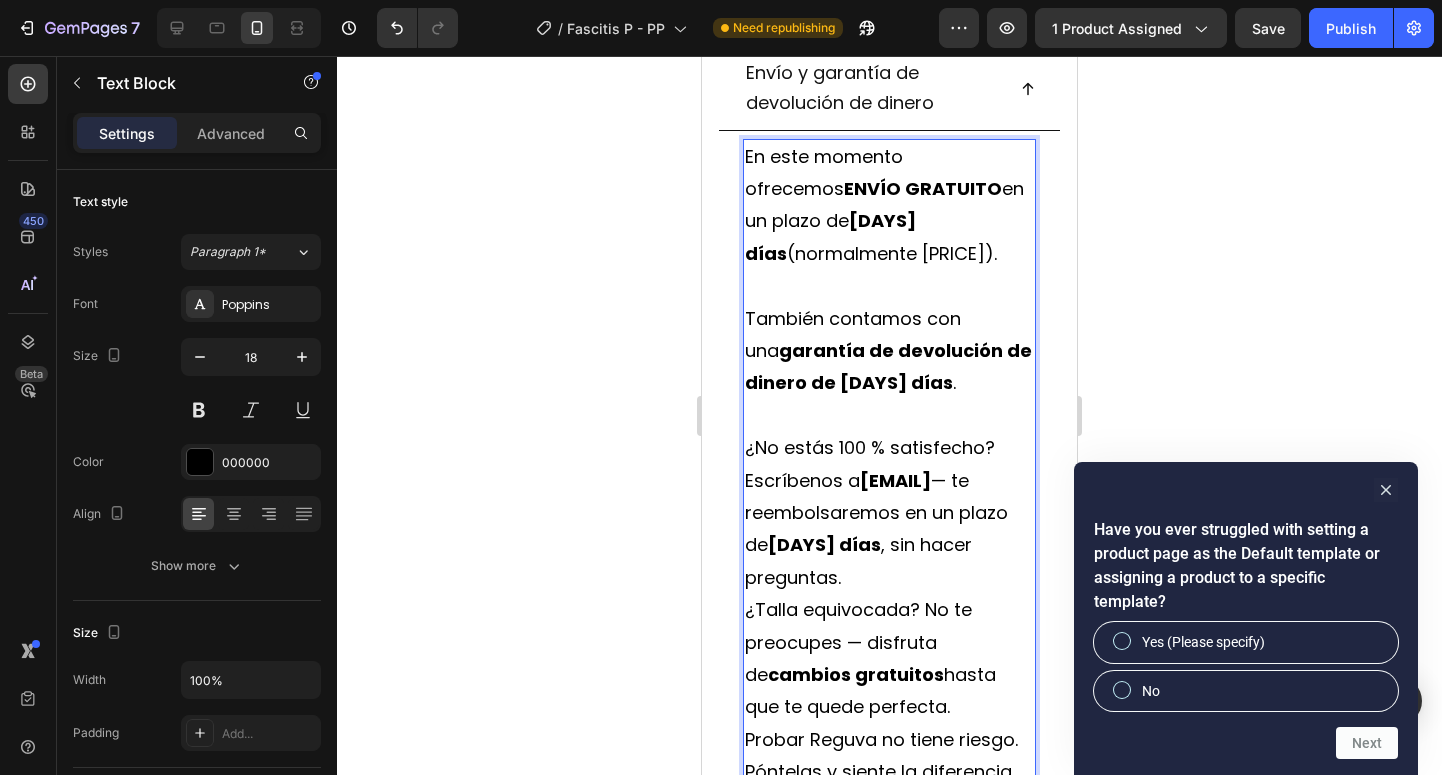 click on "¿No estás 100 % satisfecho? Escríbenos a [EMAIL] — te reembolsaremos en un plazo de [DAYS] días, sin hacer preguntas." at bounding box center (889, 513) 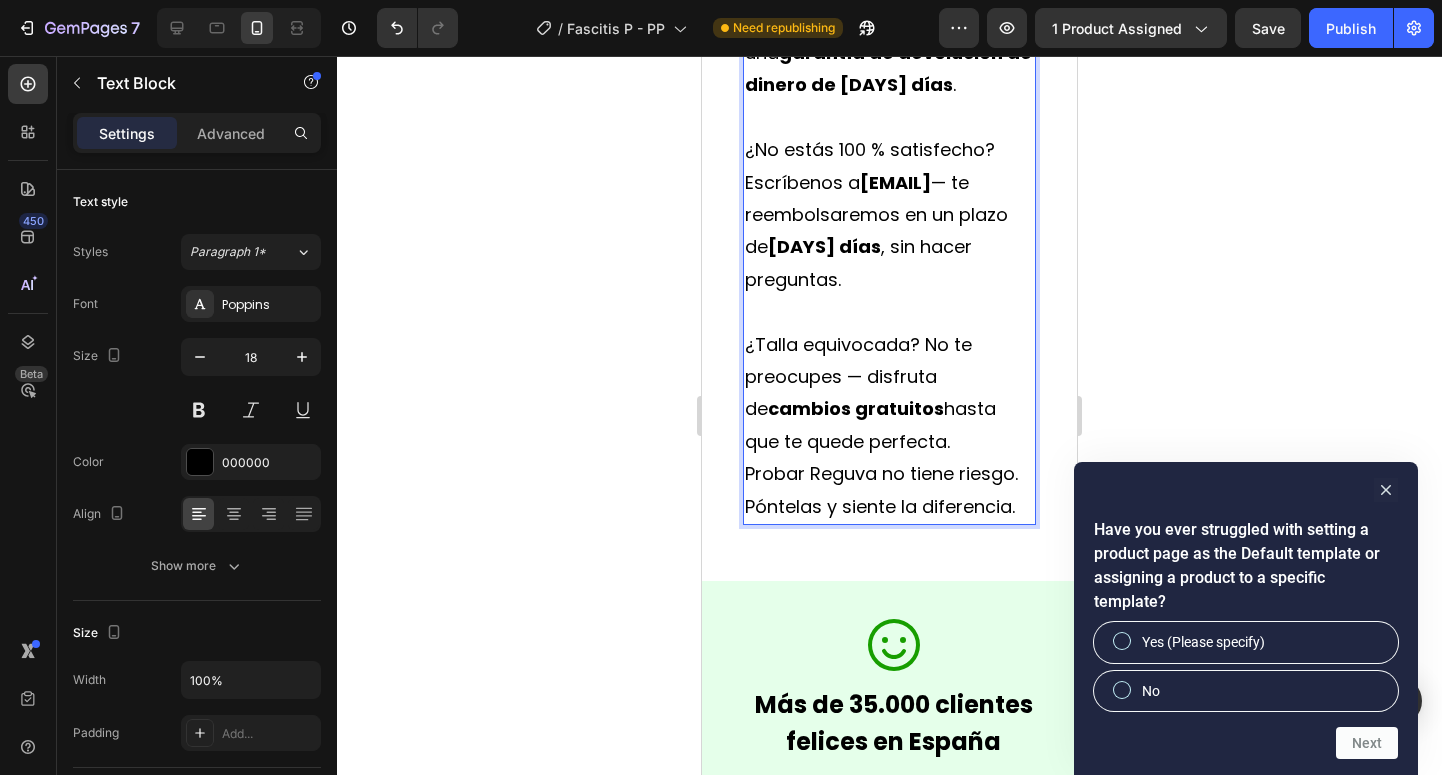 scroll, scrollTop: 2138, scrollLeft: 0, axis: vertical 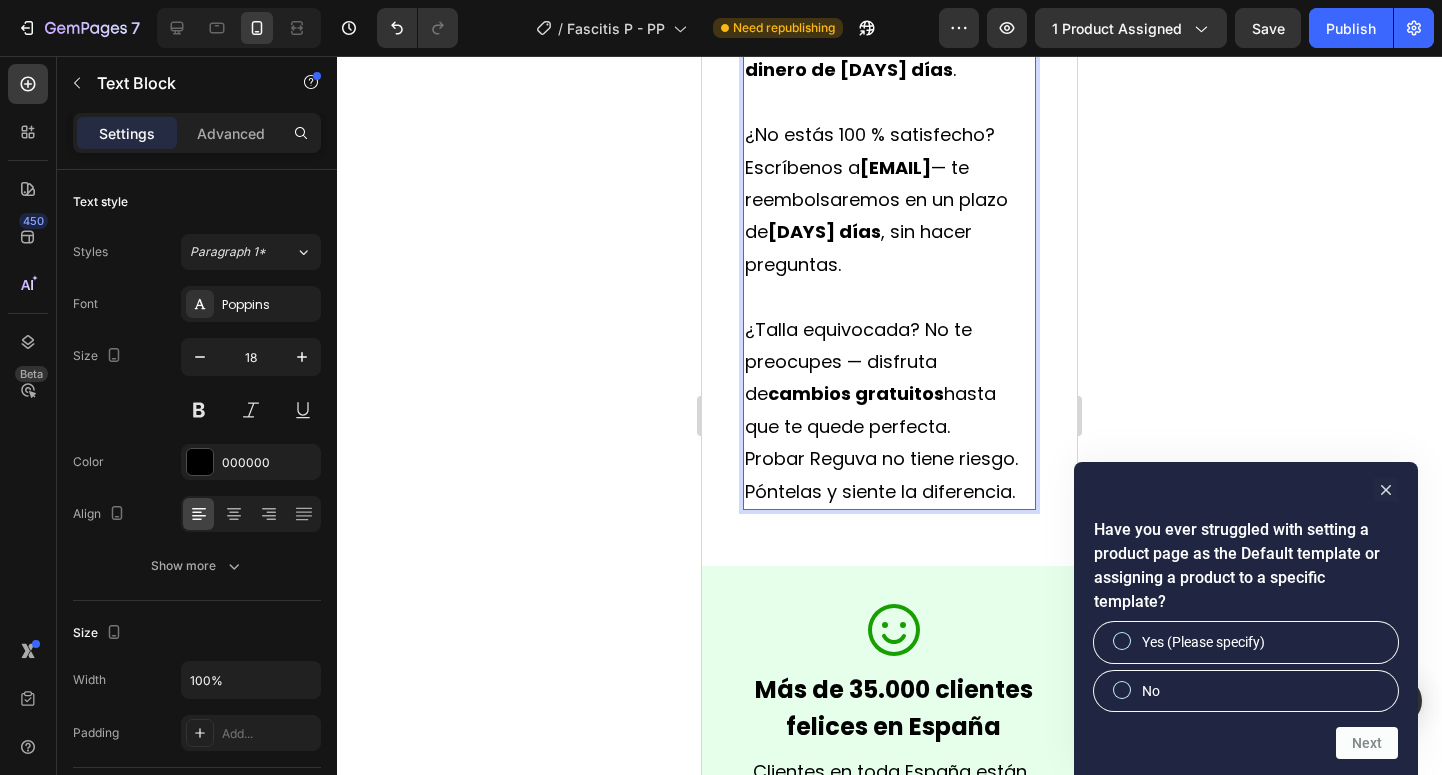 click on "¿Talla equivocada? No te preocupes — disfruta de cambios gratuitos hasta que te quede perfecta." at bounding box center [889, 379] 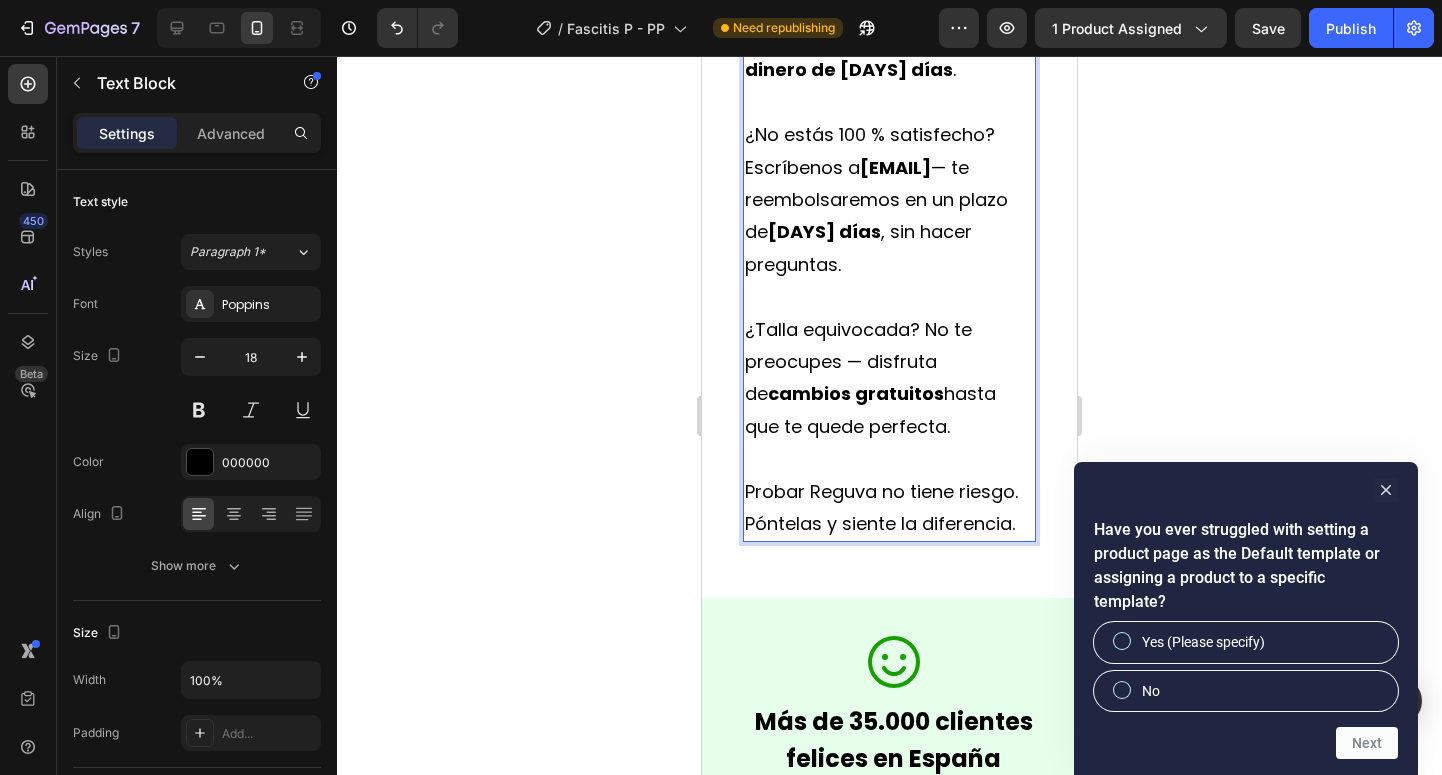 click 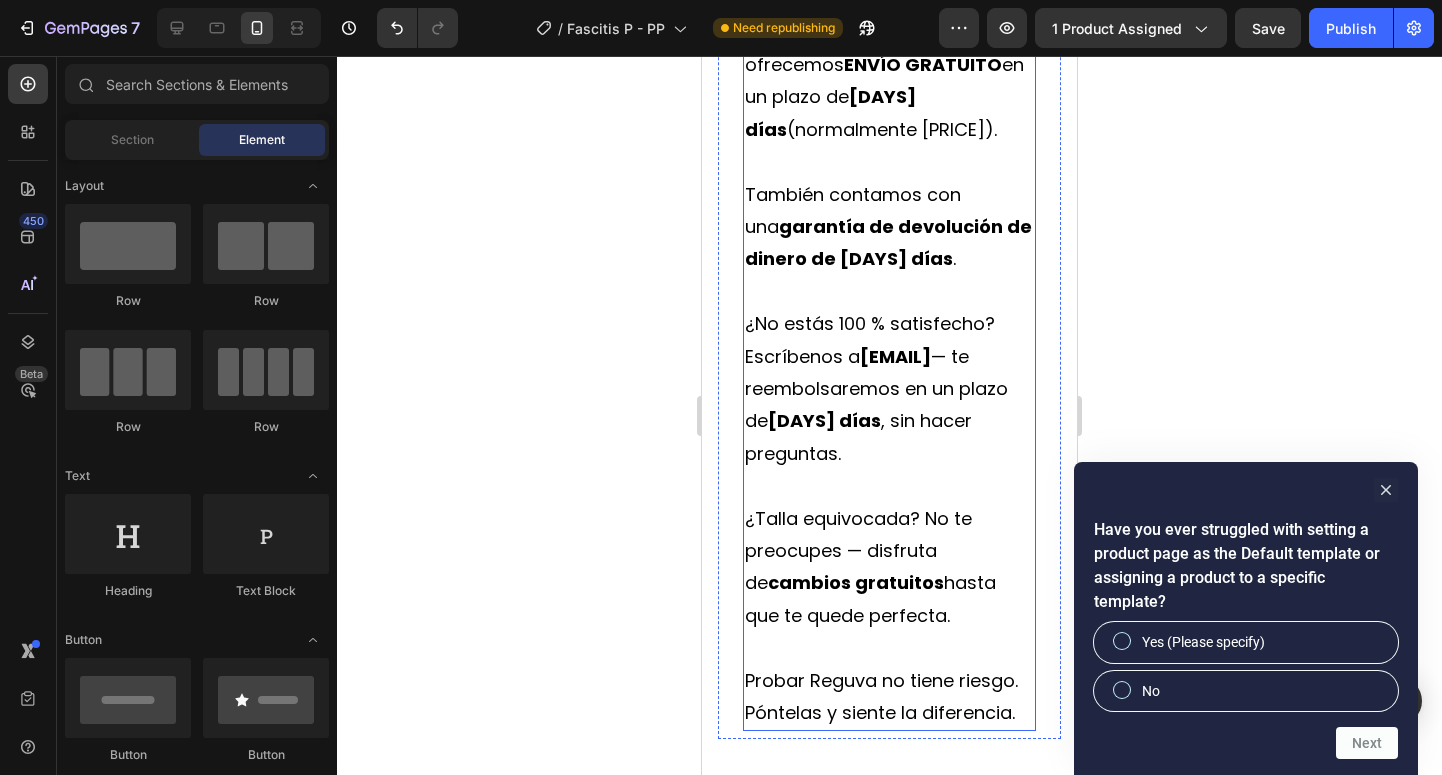 scroll, scrollTop: 1975, scrollLeft: 0, axis: vertical 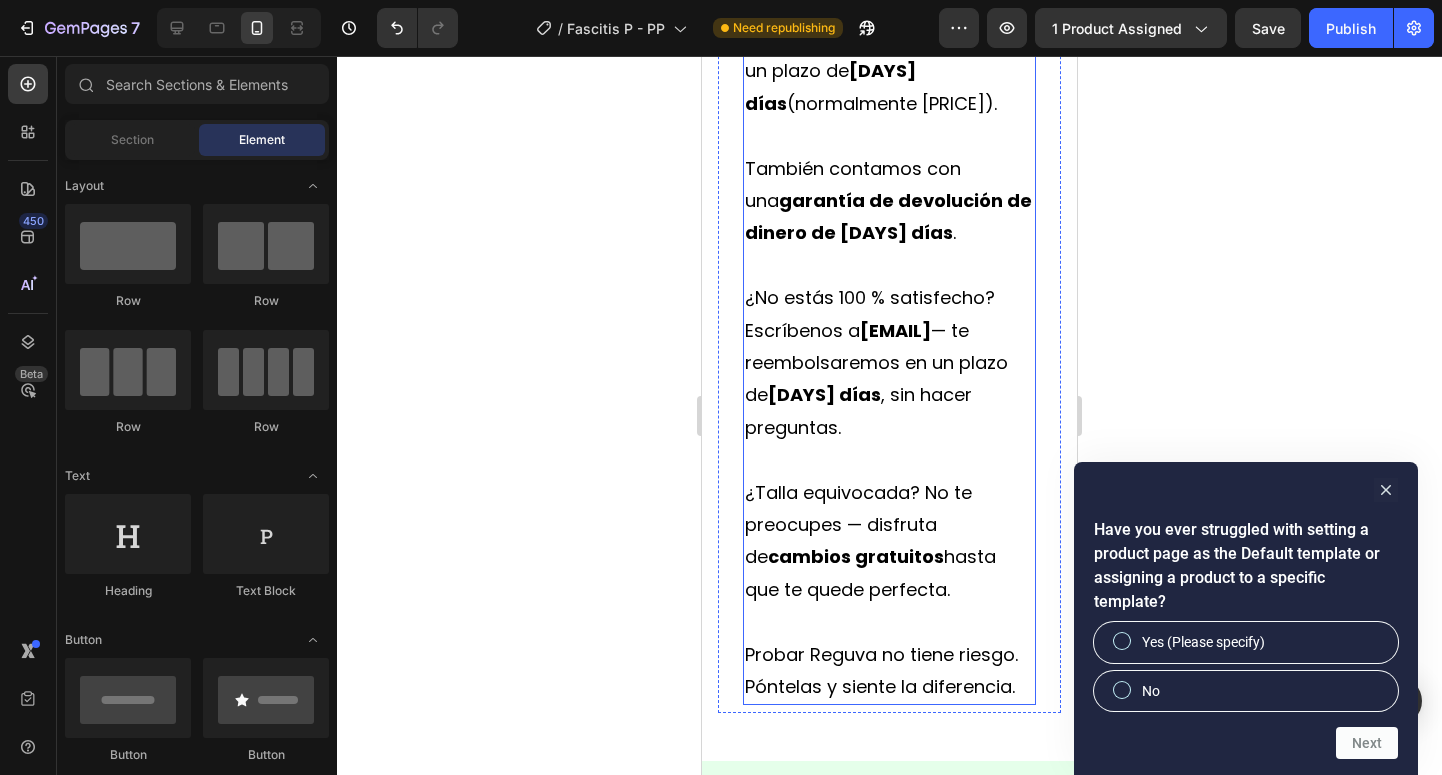 click on "¿No estás 100 % satisfecho? Escríbenos a [EMAIL] — te reembolsaremos en un plazo de [DAYS] días, sin hacer preguntas." at bounding box center (889, 363) 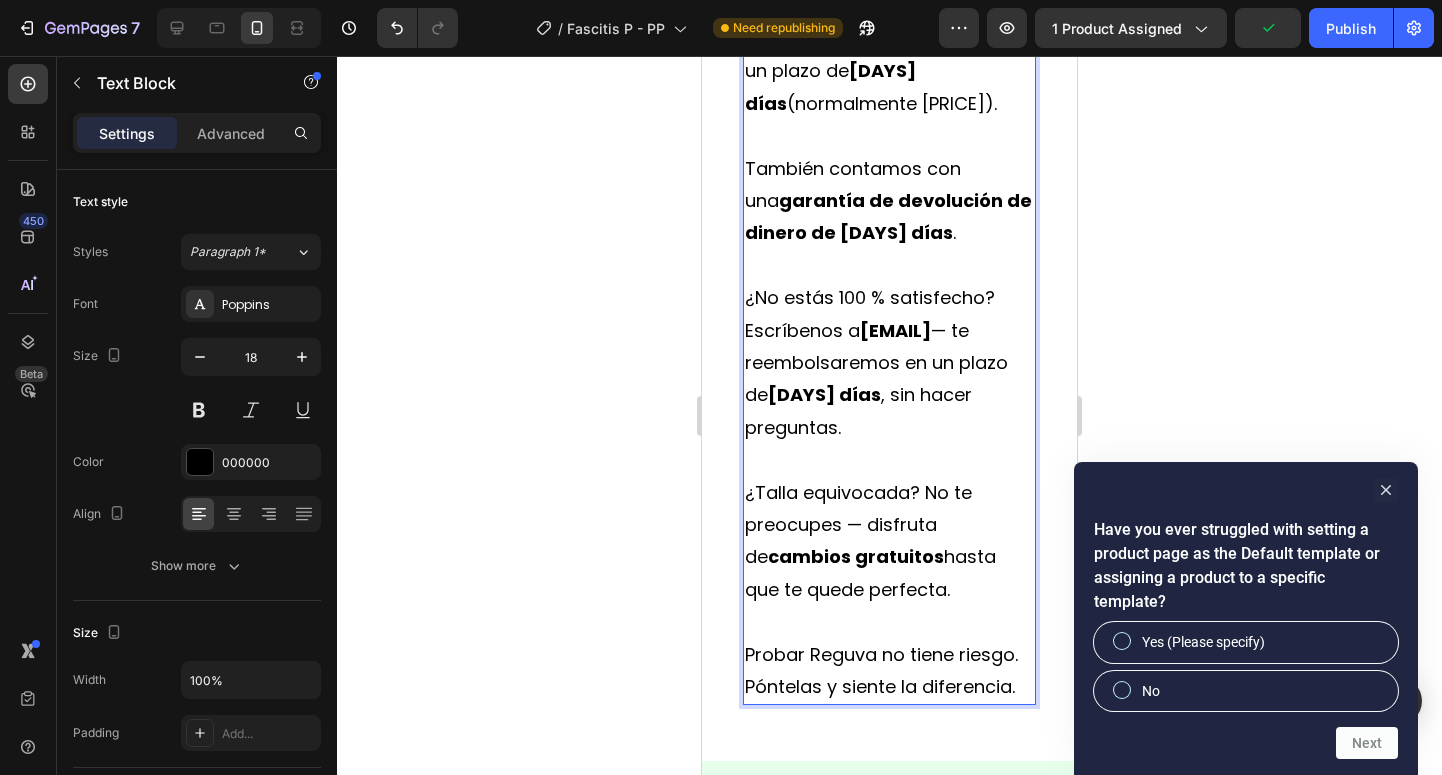 click on "[DAYS] días" at bounding box center [824, 394] 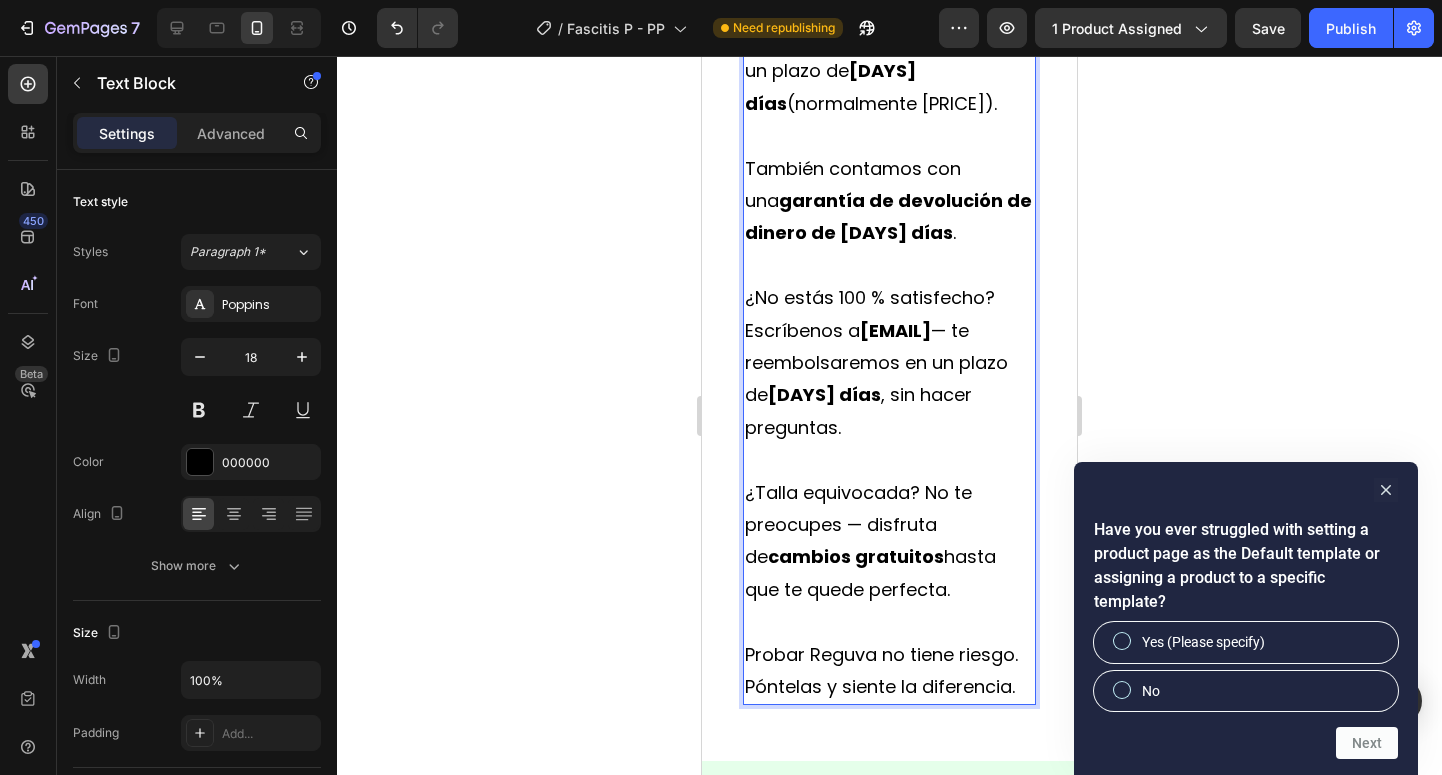 click on "[DAYS] días" at bounding box center (824, 394) 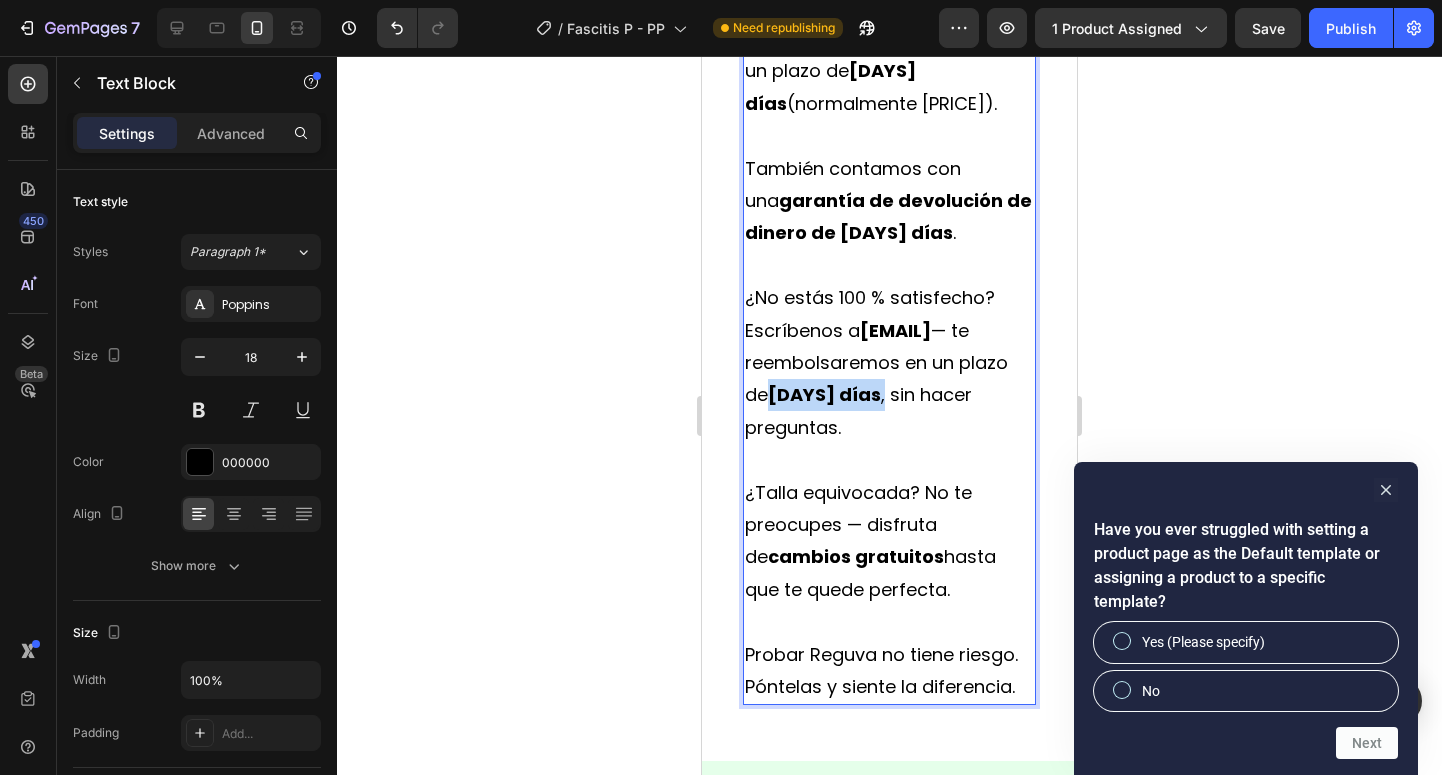 drag, startPoint x: 932, startPoint y: 395, endPoint x: 773, endPoint y: 396, distance: 159.00314 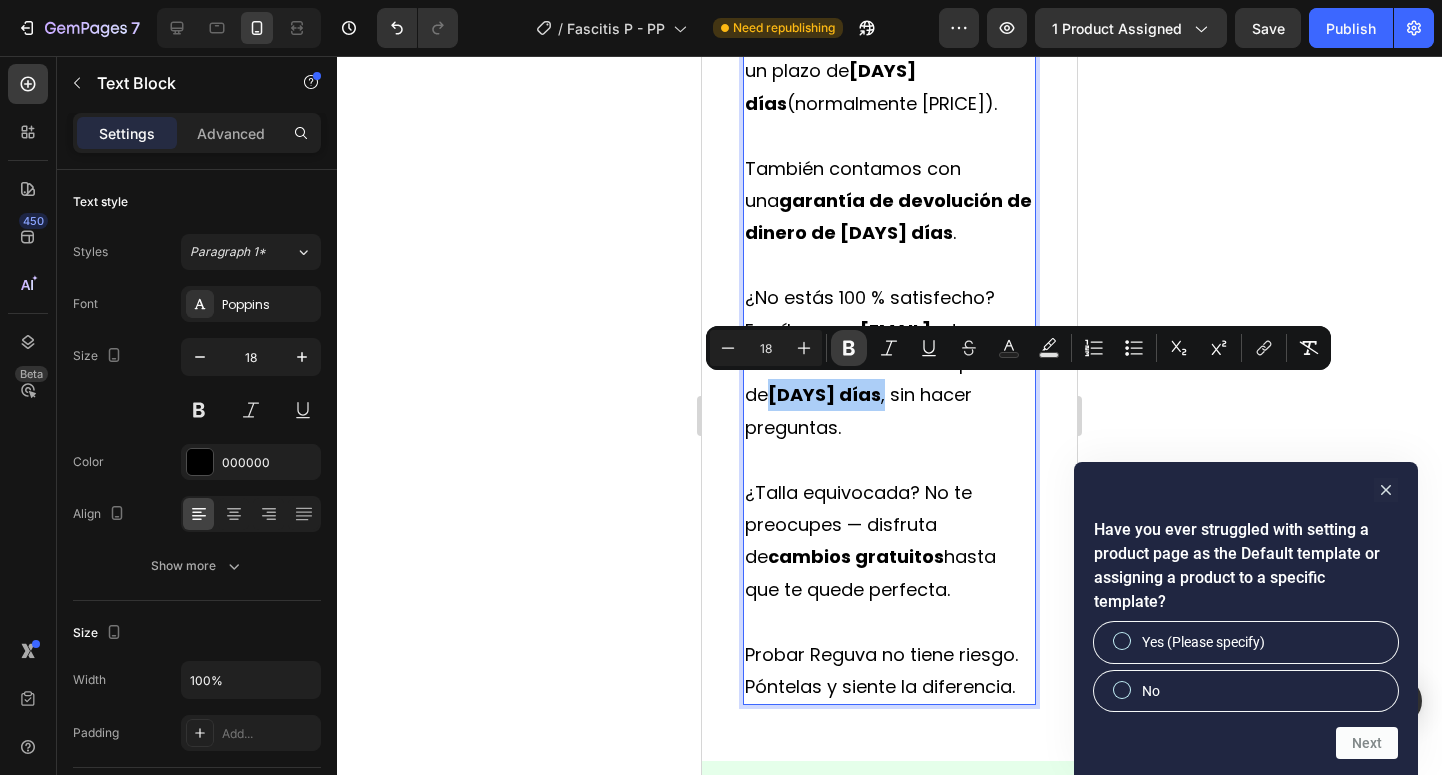 click 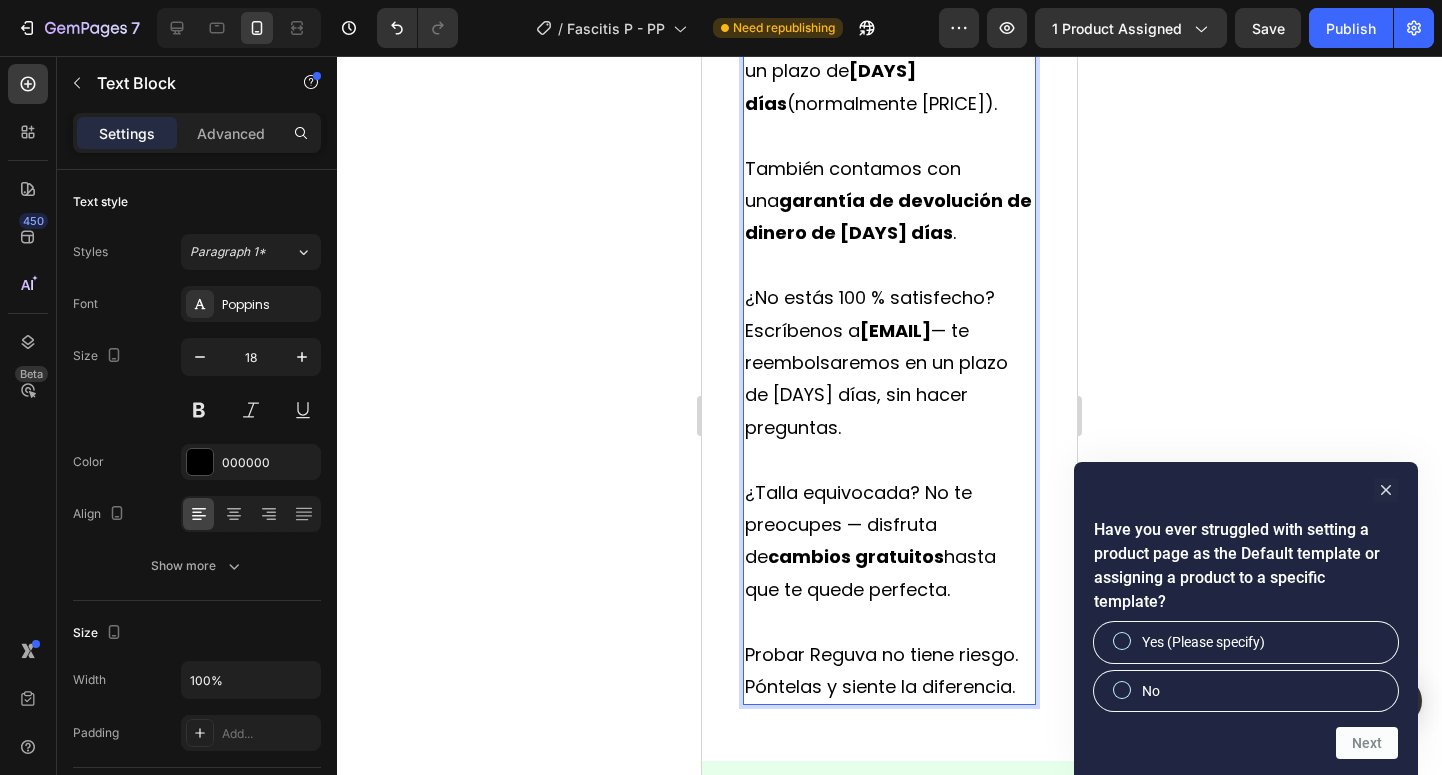 click 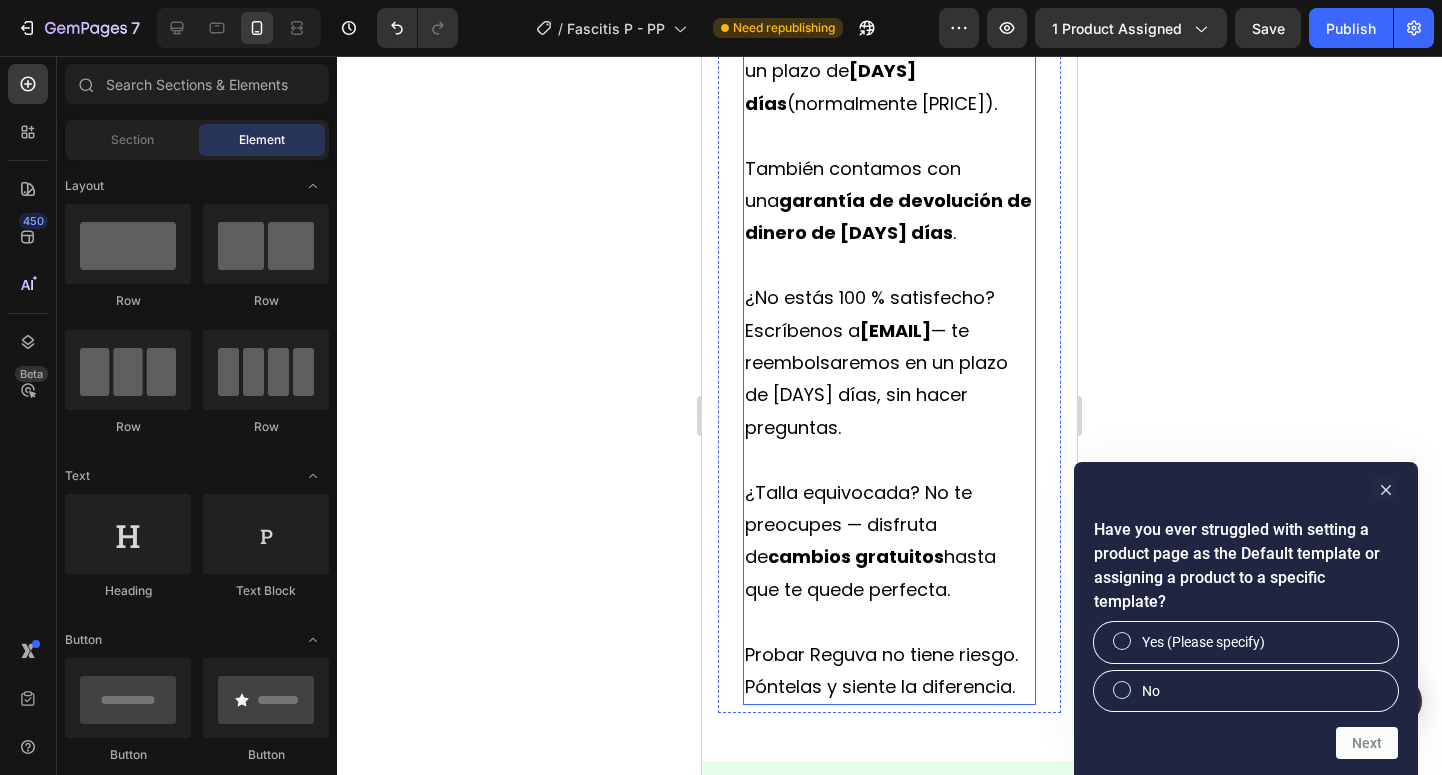 drag, startPoint x: 894, startPoint y: 509, endPoint x: 913, endPoint y: 538, distance: 34.669872 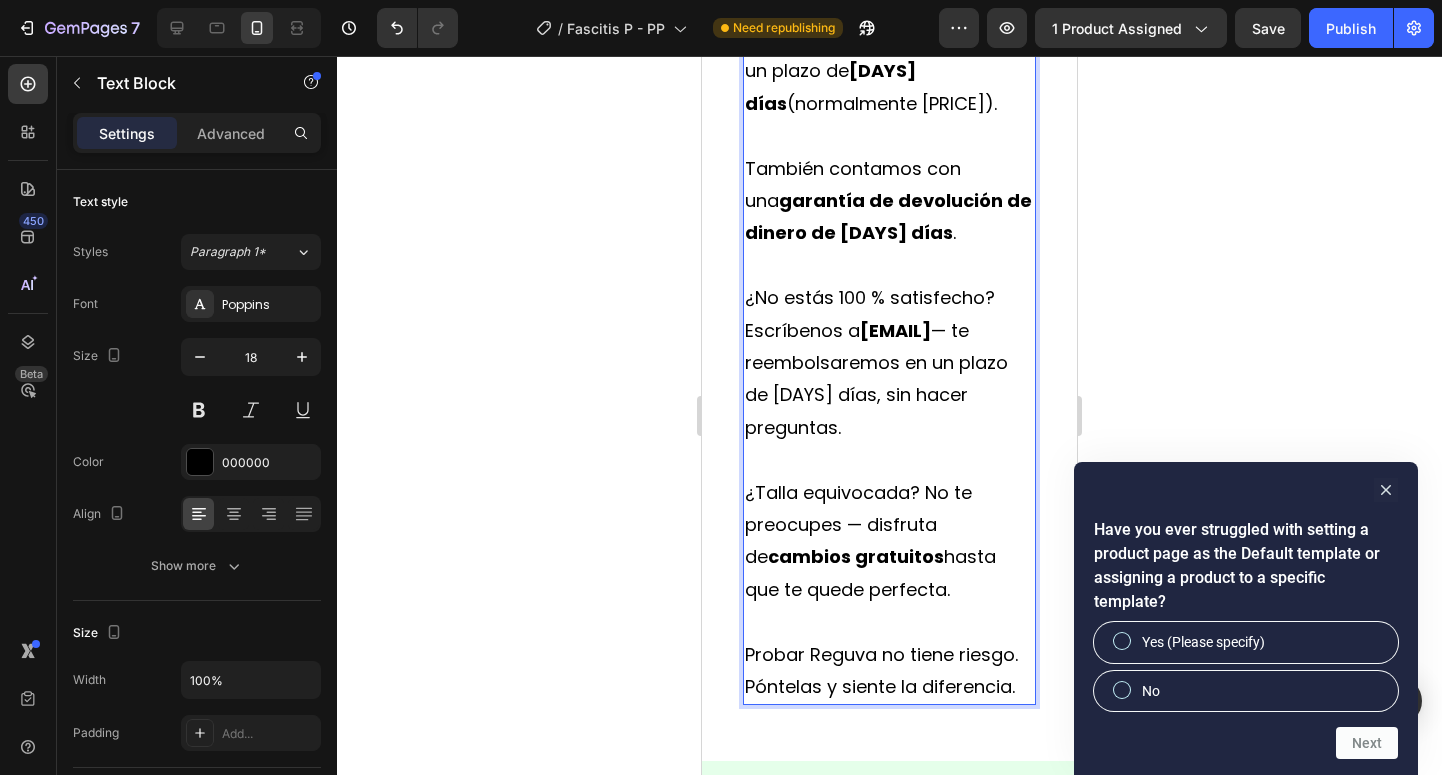 click on "cambios gratuitos" at bounding box center (856, 556) 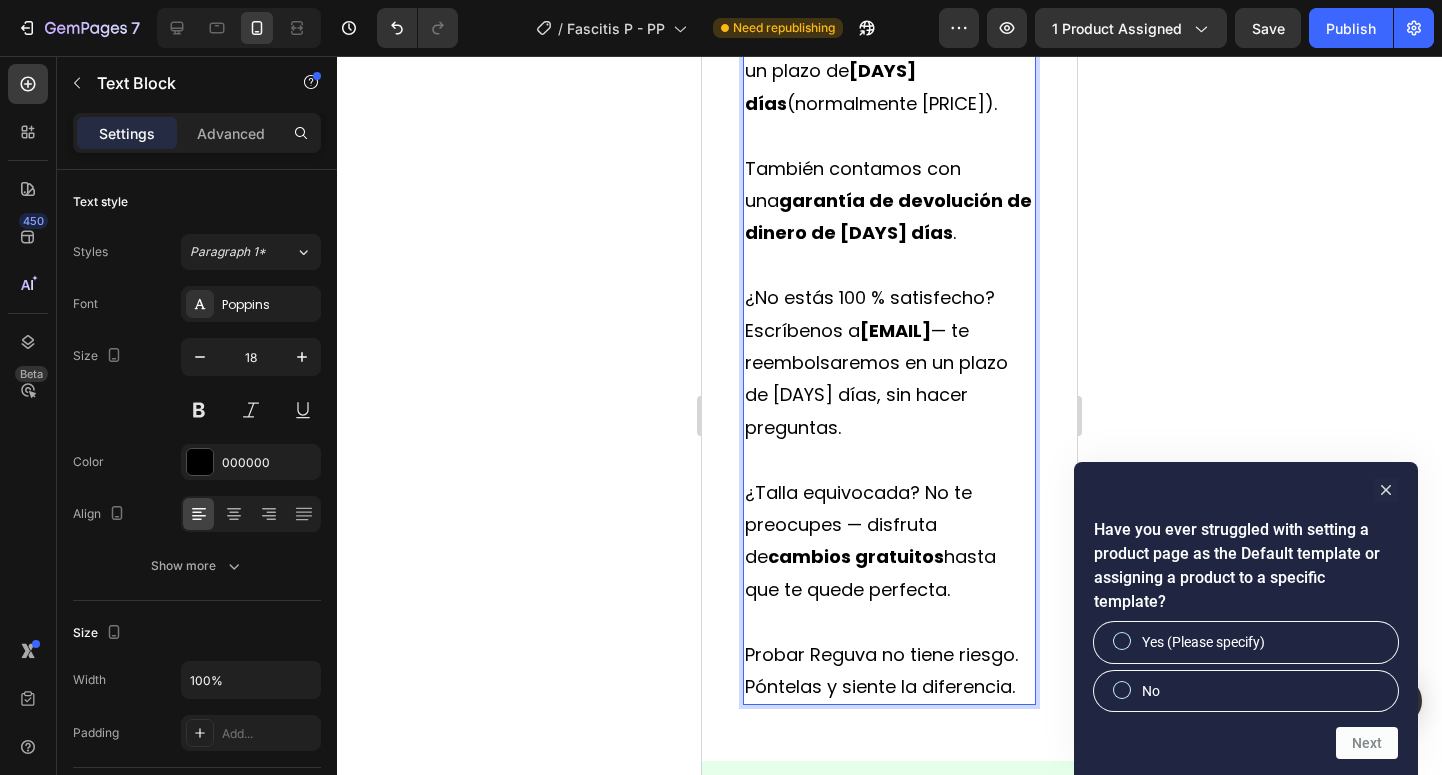 click 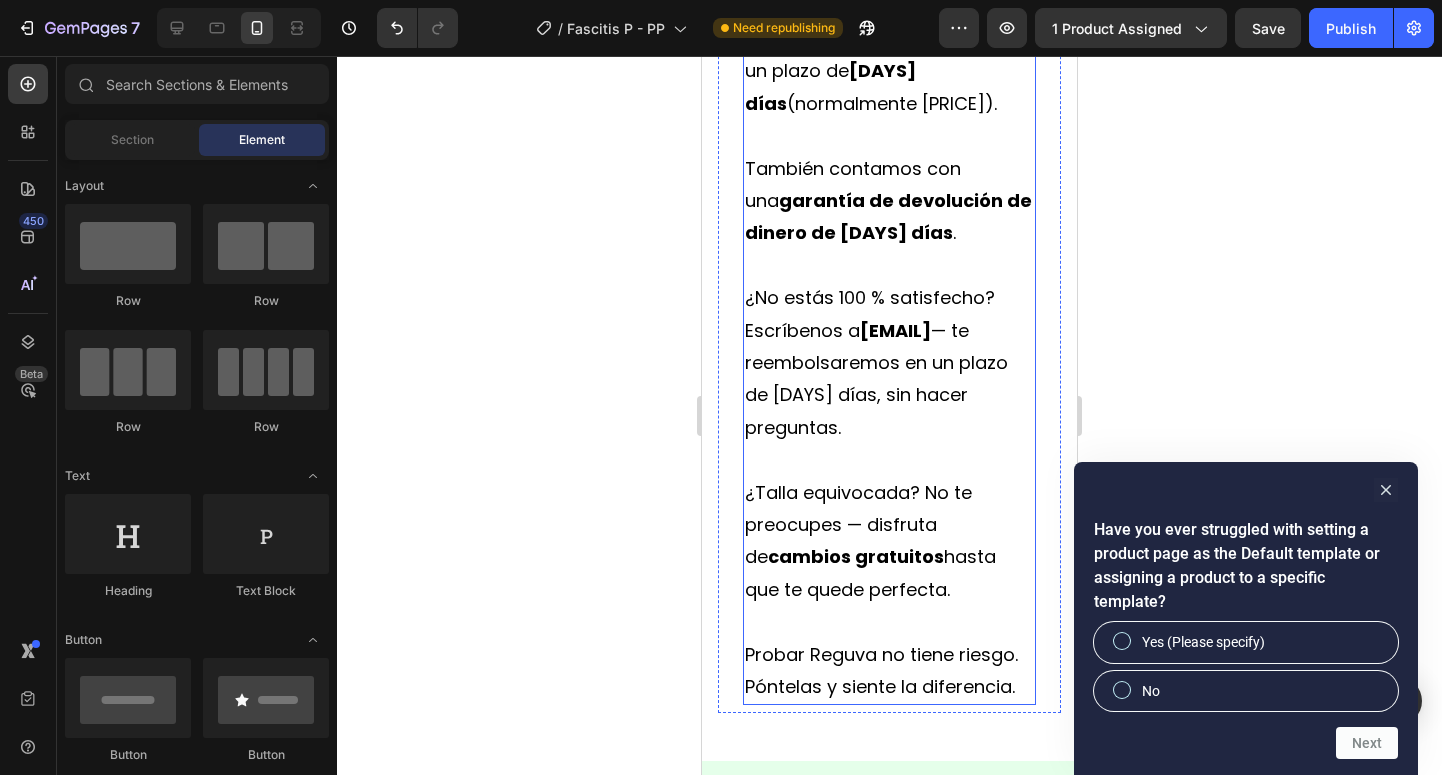 click on "cambios gratuitos" at bounding box center (856, 556) 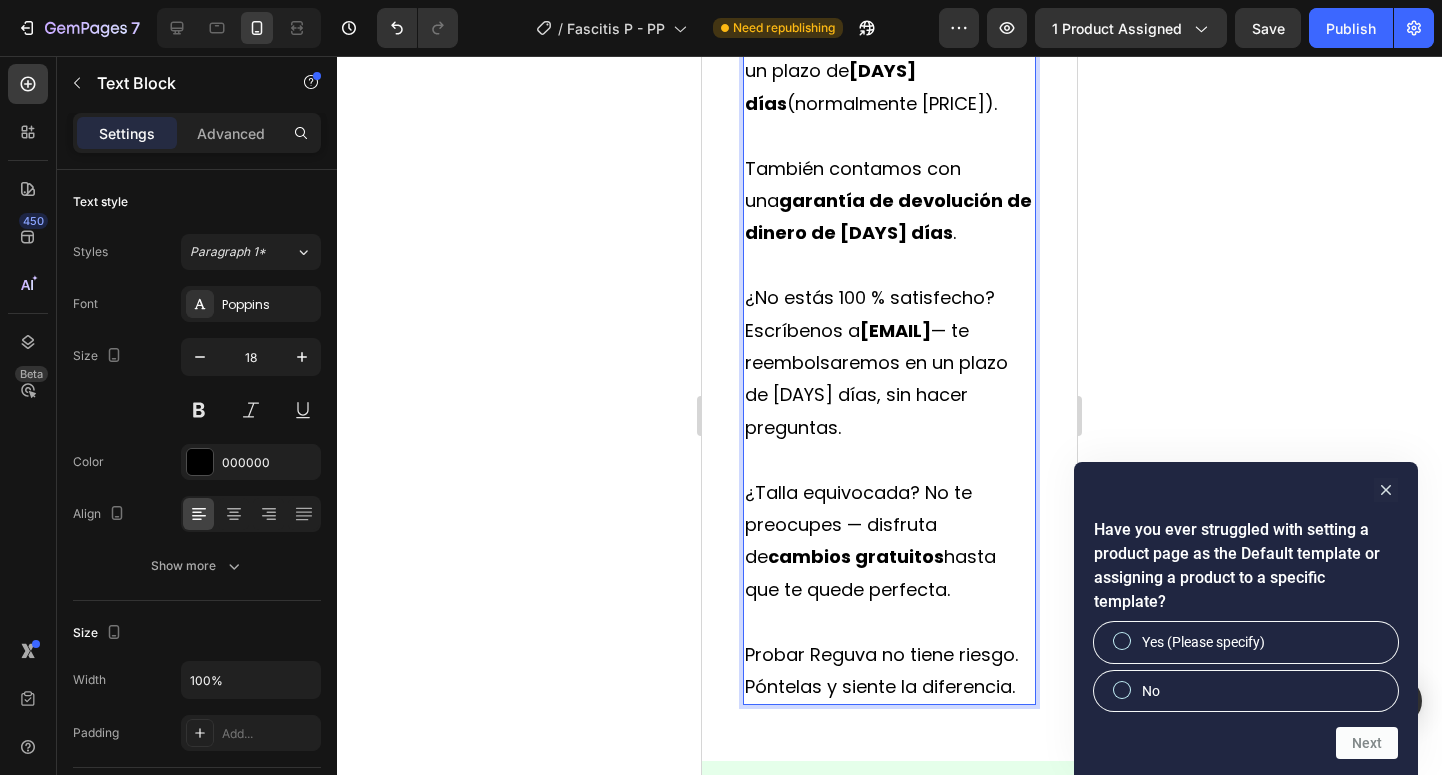 click on "¿Talla equivocada? No te preocupes — disfruta de cambios gratuitos hasta que te quede perfecta." at bounding box center [889, 542] 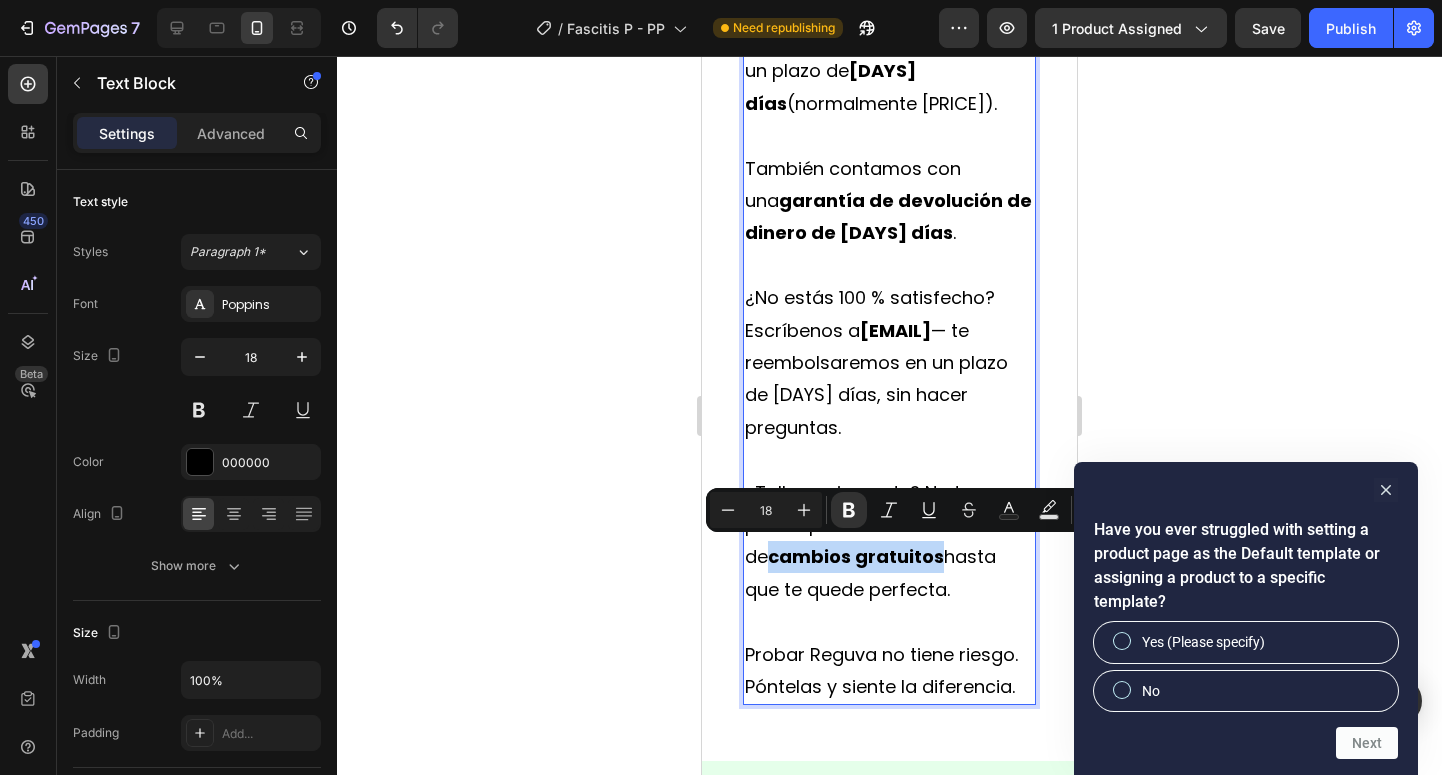drag, startPoint x: 916, startPoint y: 562, endPoint x: 749, endPoint y: 562, distance: 167 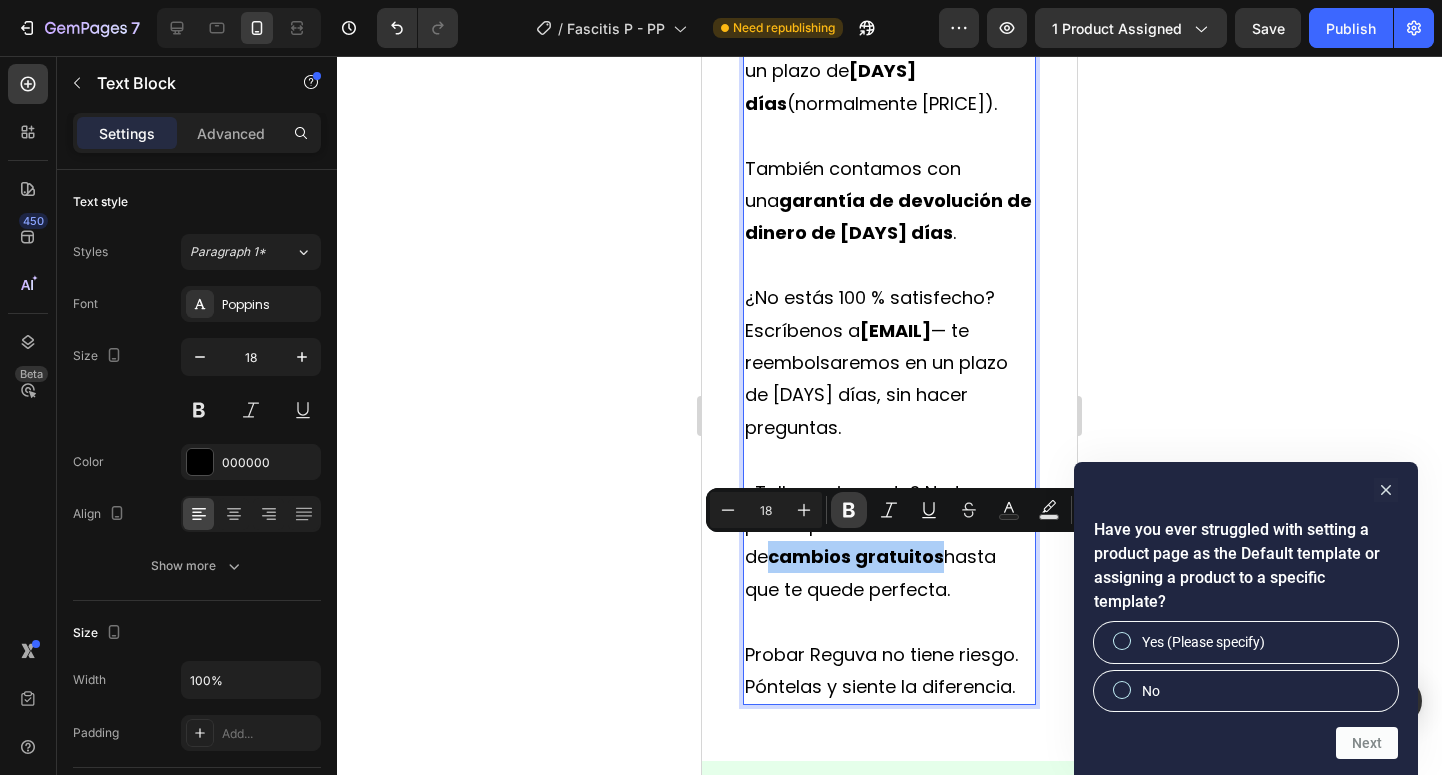 click on "Bold" at bounding box center (849, 510) 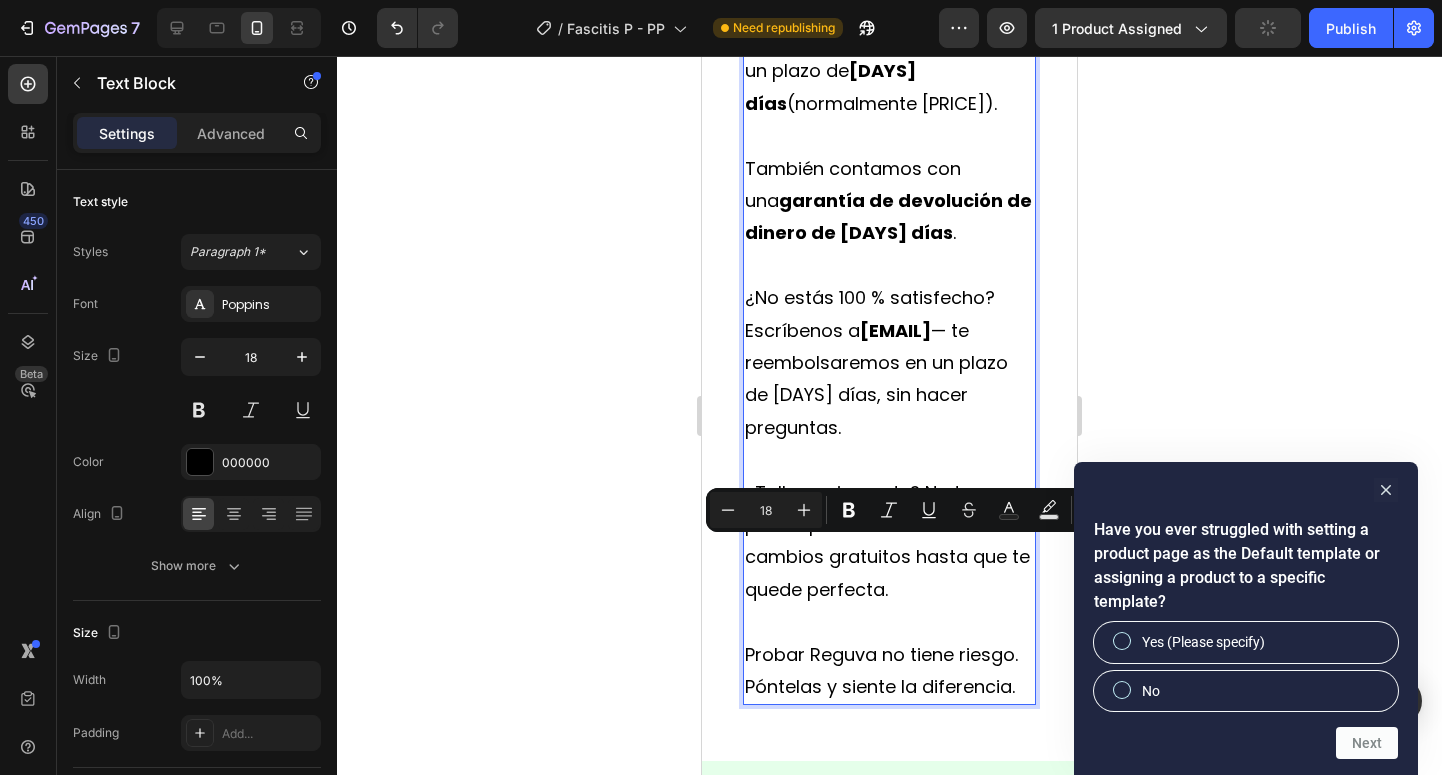 click 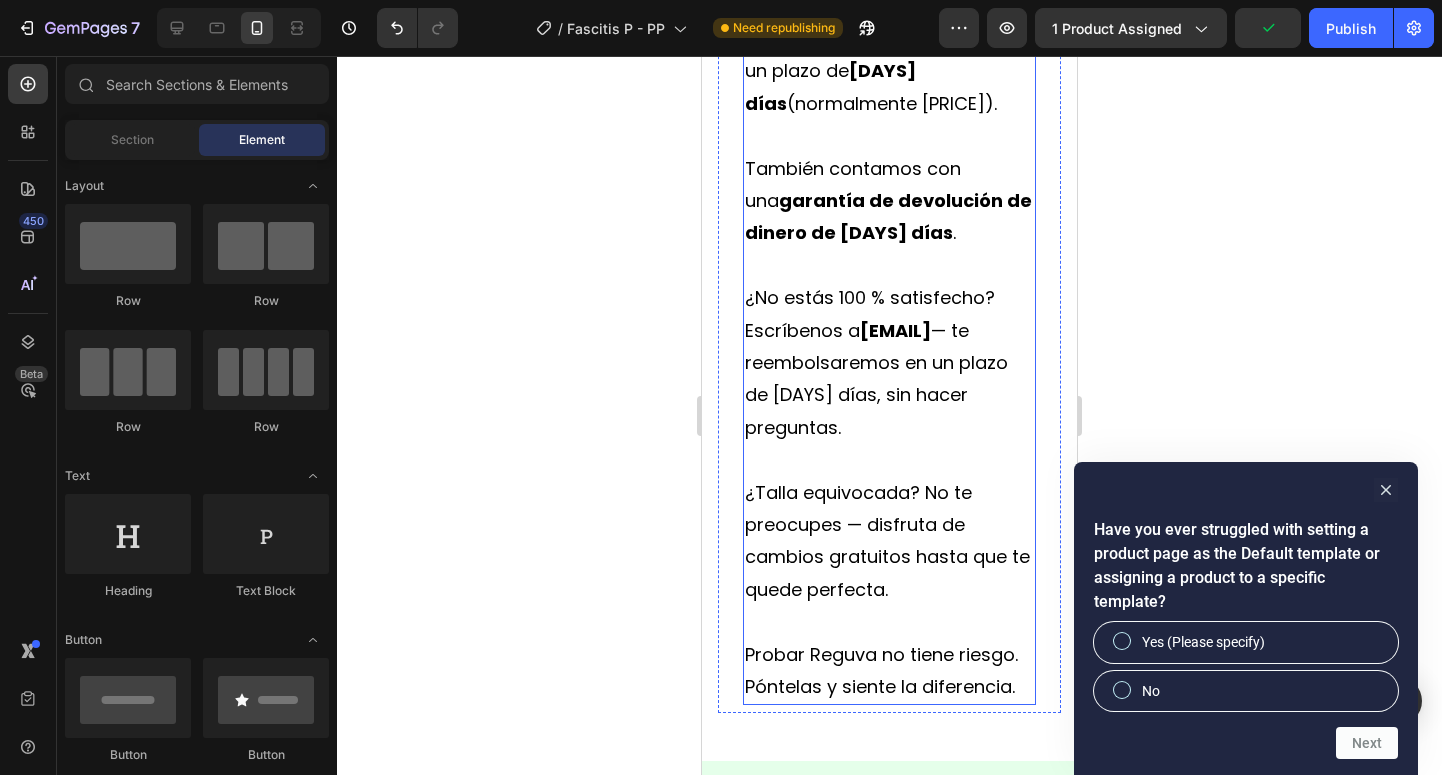 click on "Probar Reguva no tiene riesgo. Póntelas y siente la diferencia." at bounding box center (889, 671) 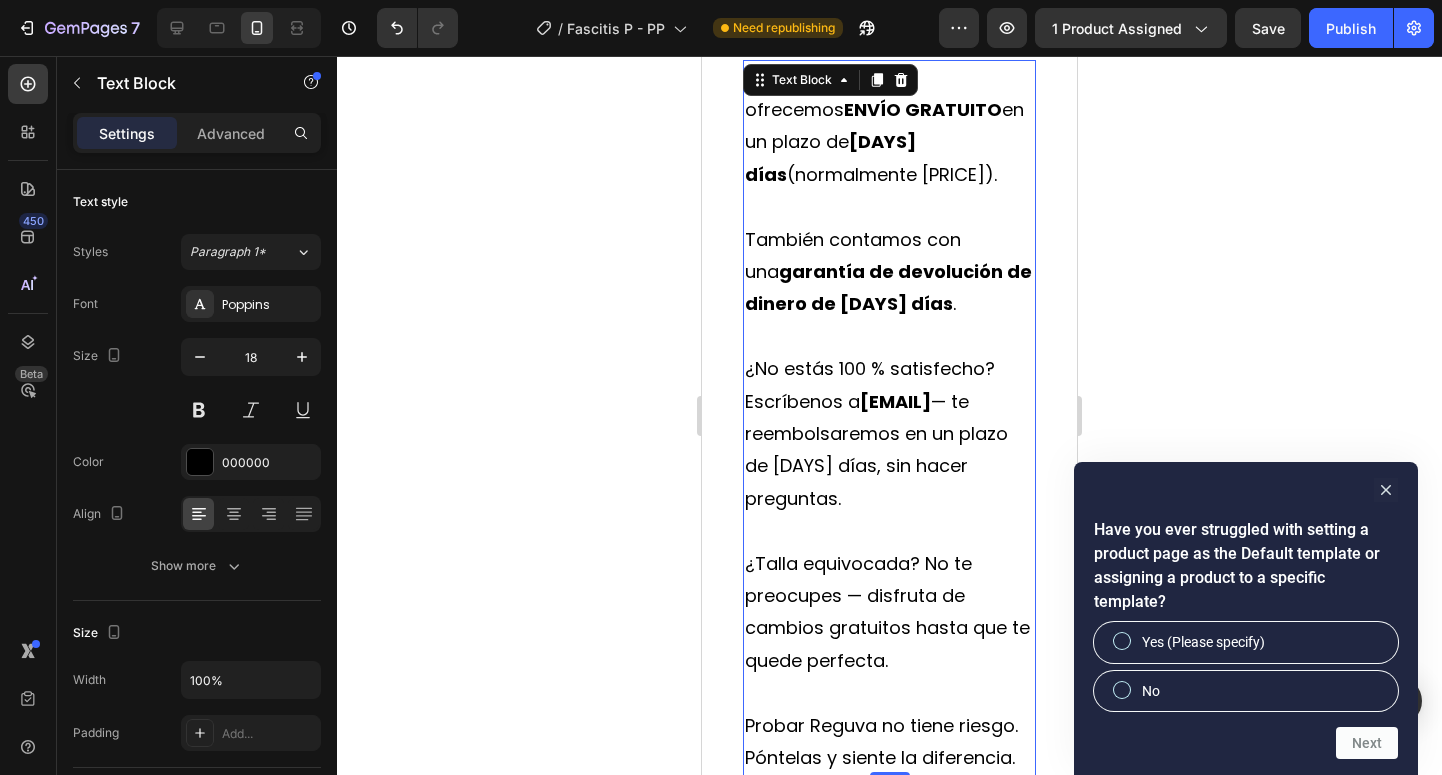 scroll, scrollTop: 1854, scrollLeft: 0, axis: vertical 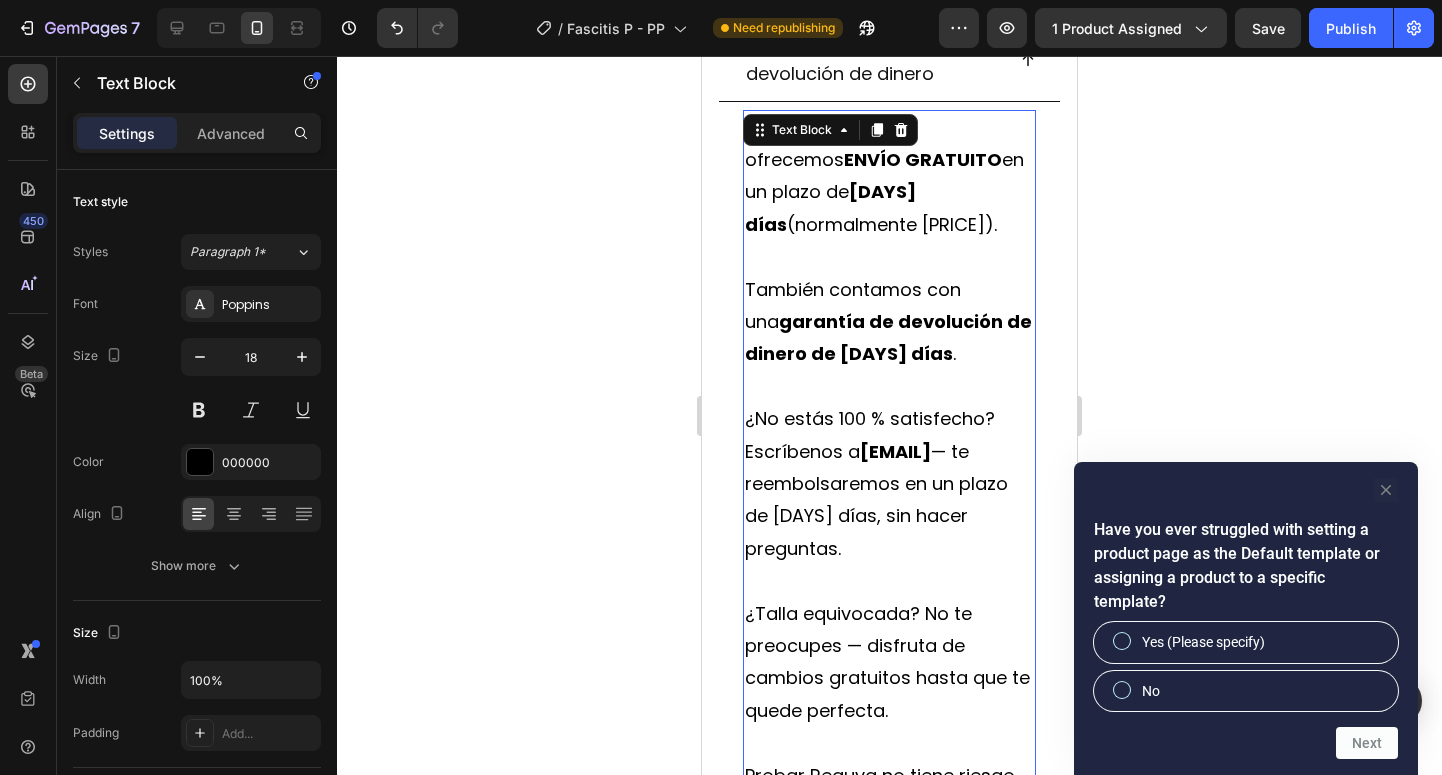 click 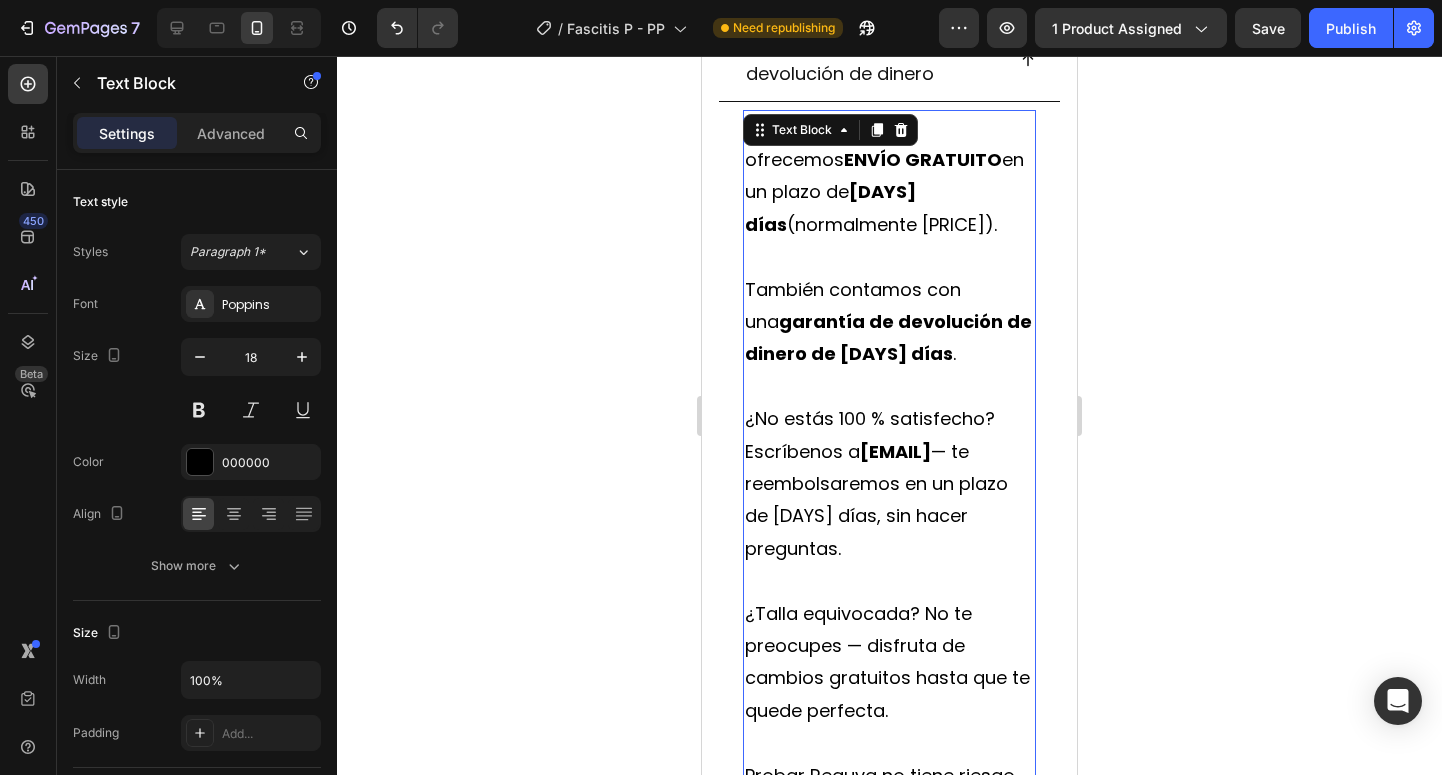 click 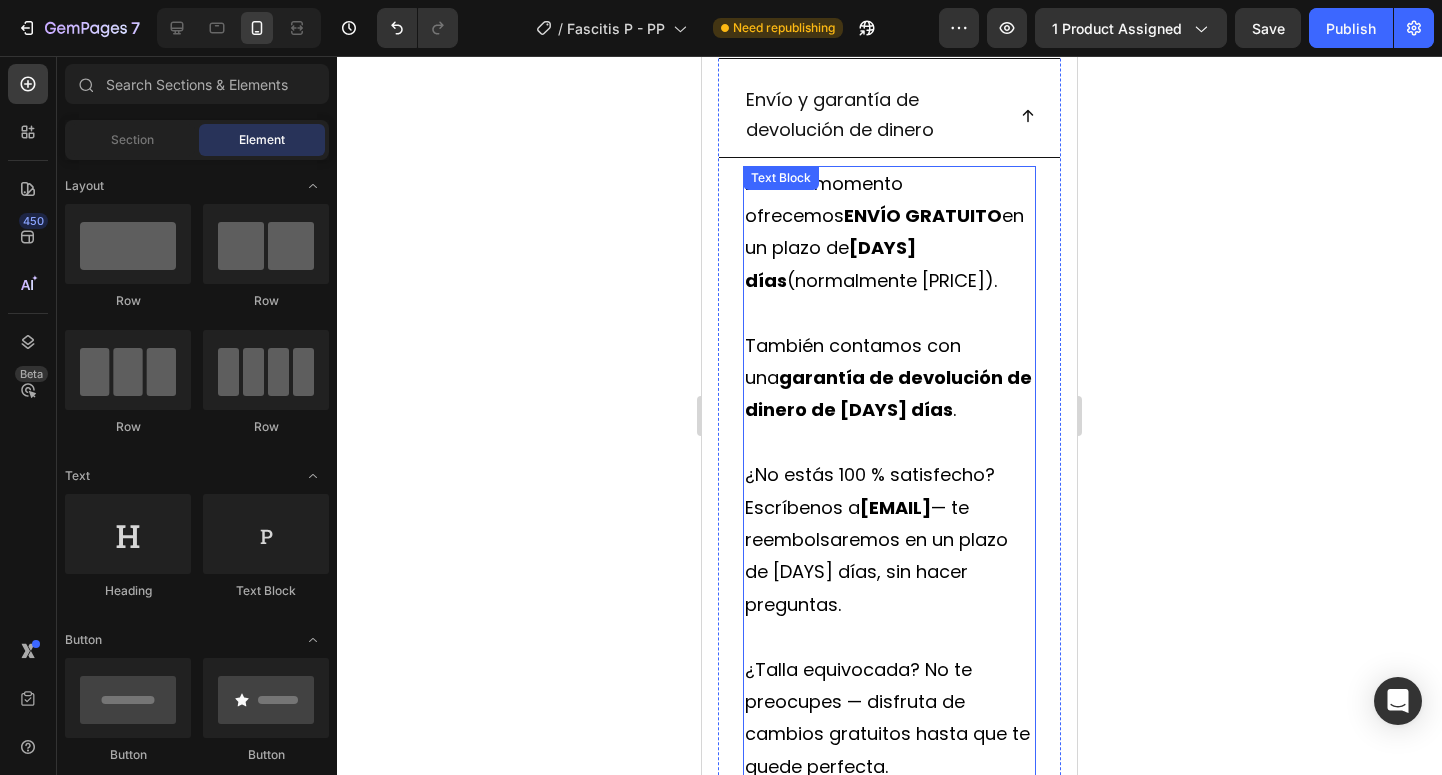 scroll, scrollTop: 1793, scrollLeft: 0, axis: vertical 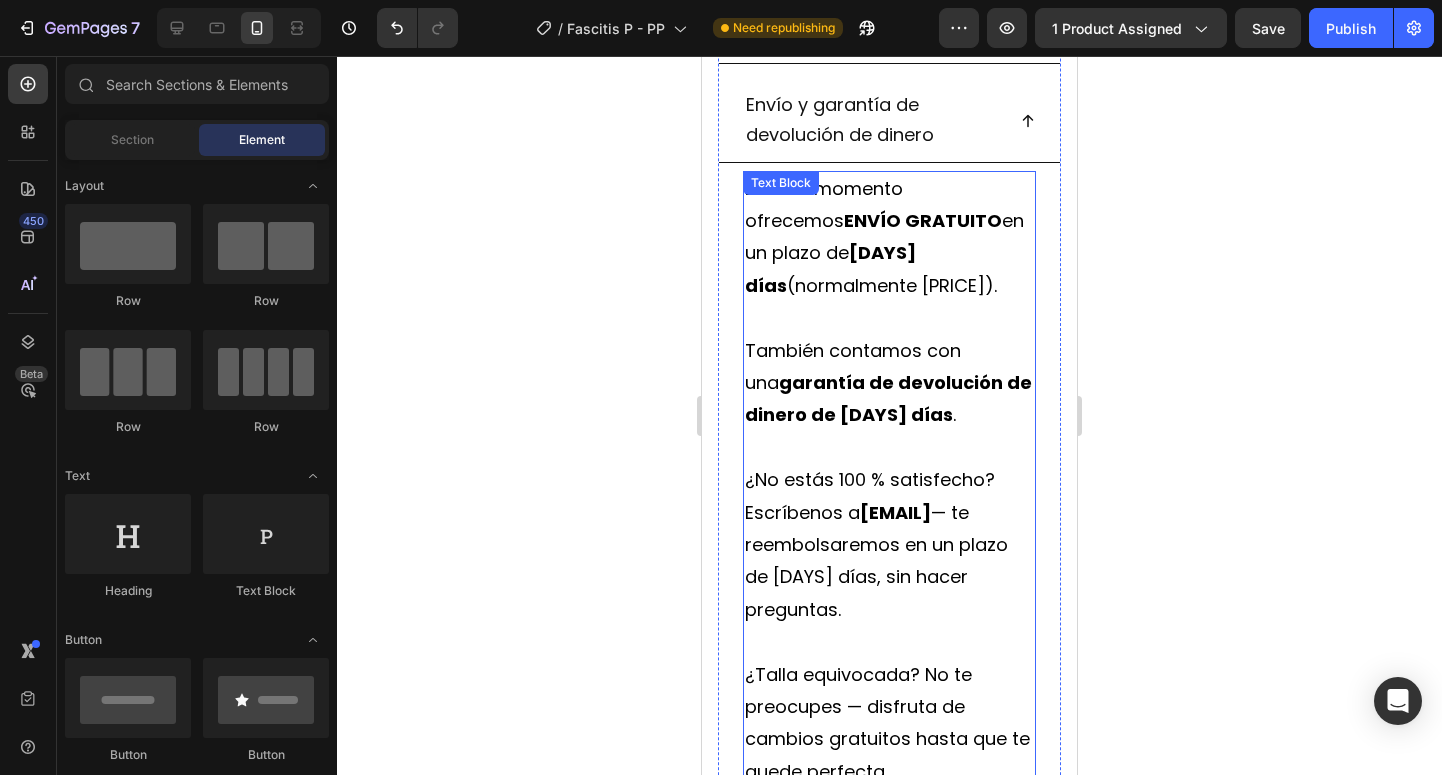 click on "En este momento ofrecemos ENVÍO GRATUITO en un plazo de [DAYS] días (normalmente [PRICE])." at bounding box center (889, 238) 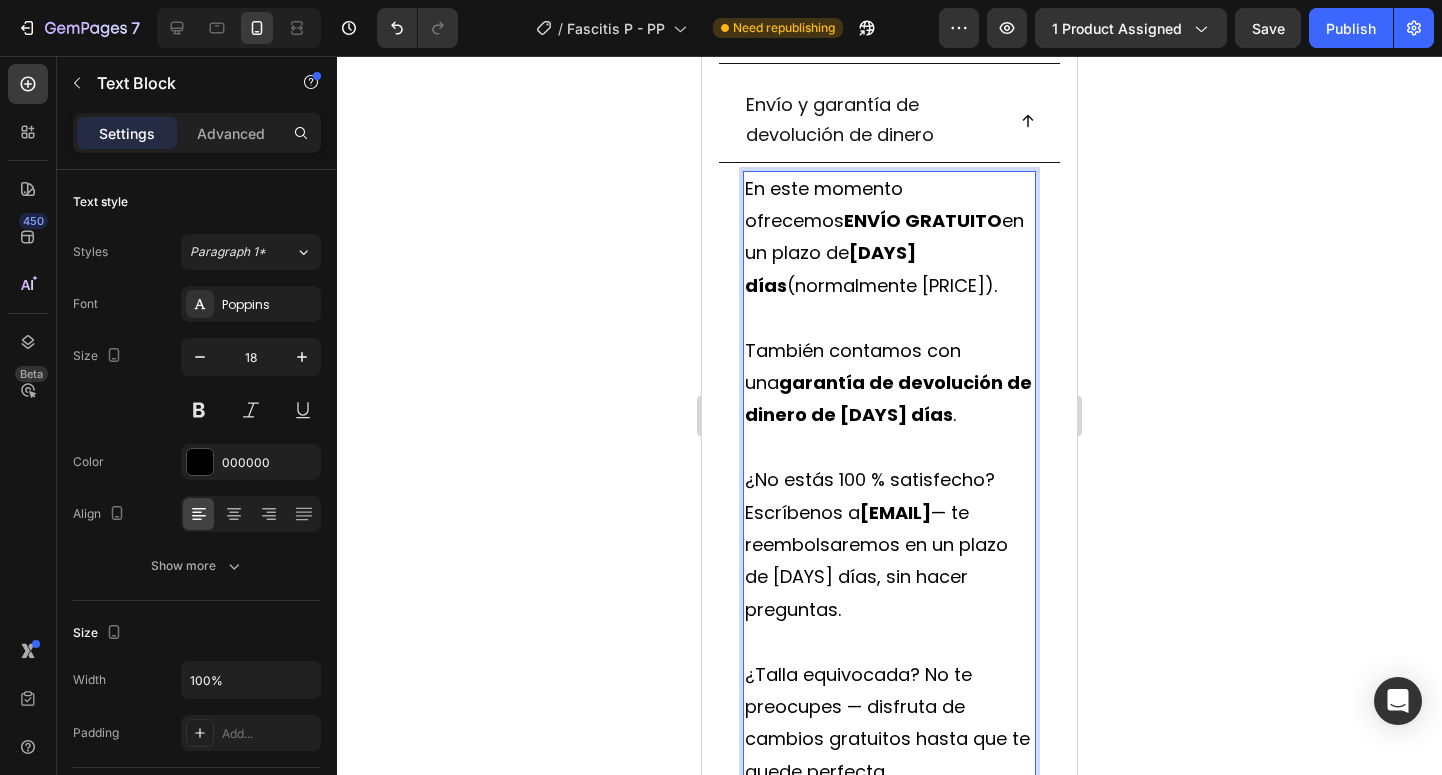 click on "[DAYS] días" at bounding box center [830, 268] 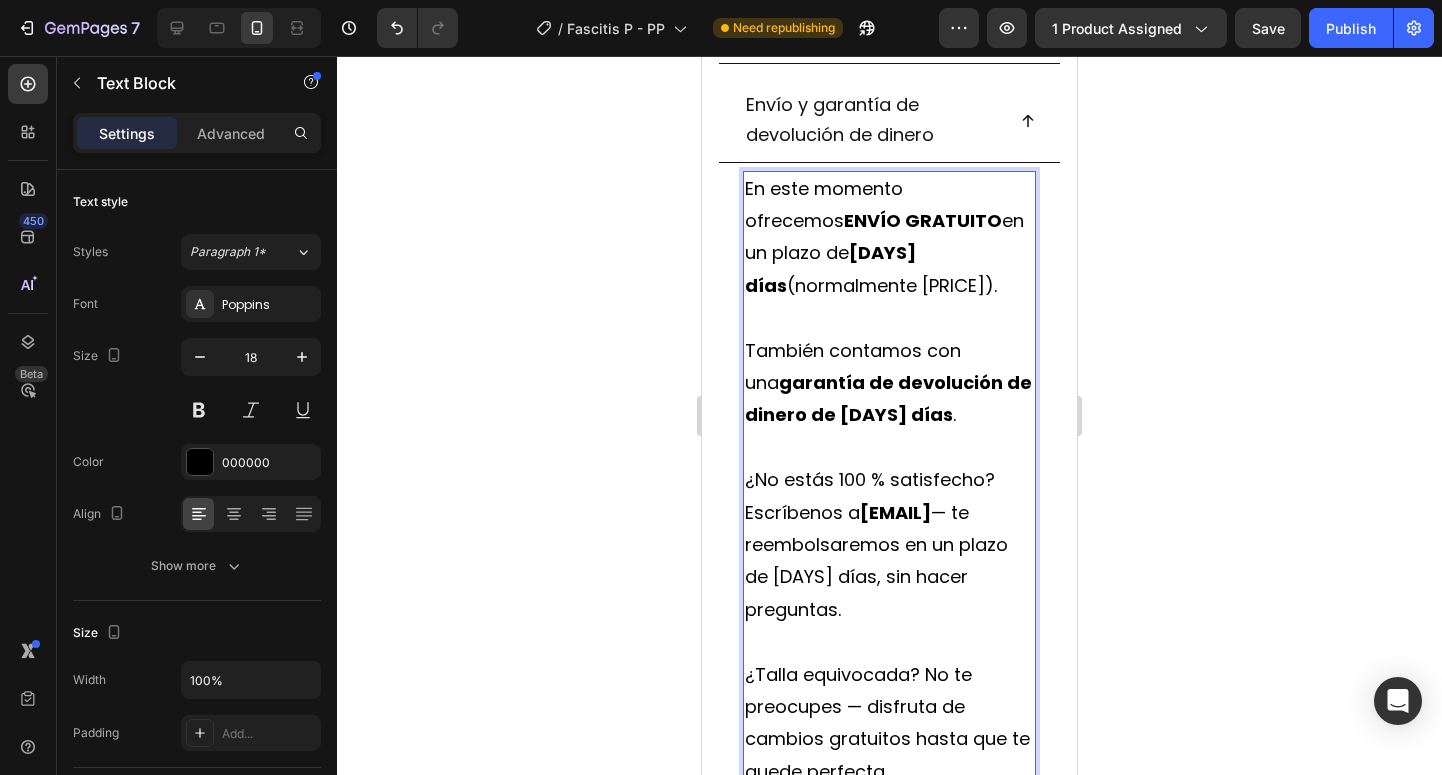drag, startPoint x: 902, startPoint y: 255, endPoint x: 745, endPoint y: 255, distance: 157 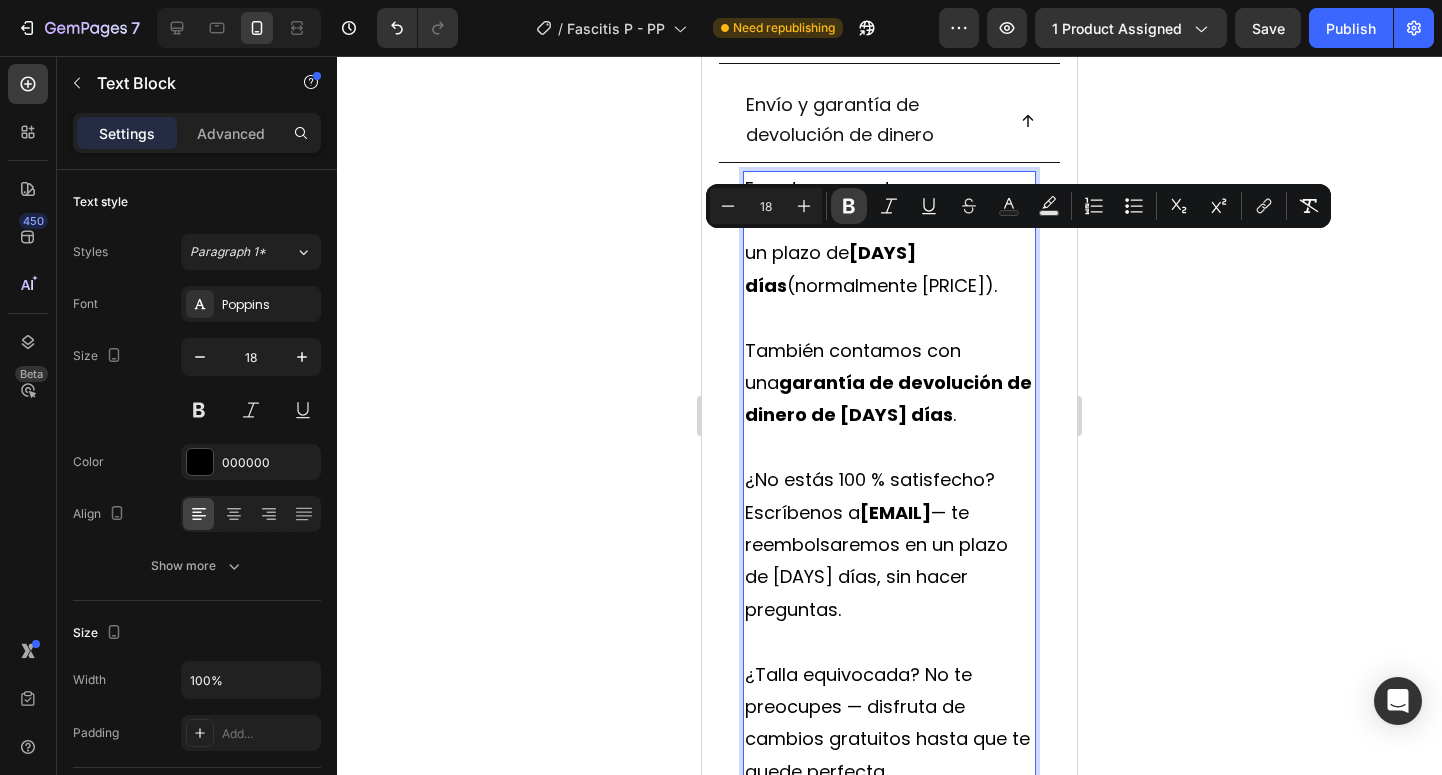 click on "Bold" at bounding box center (849, 206) 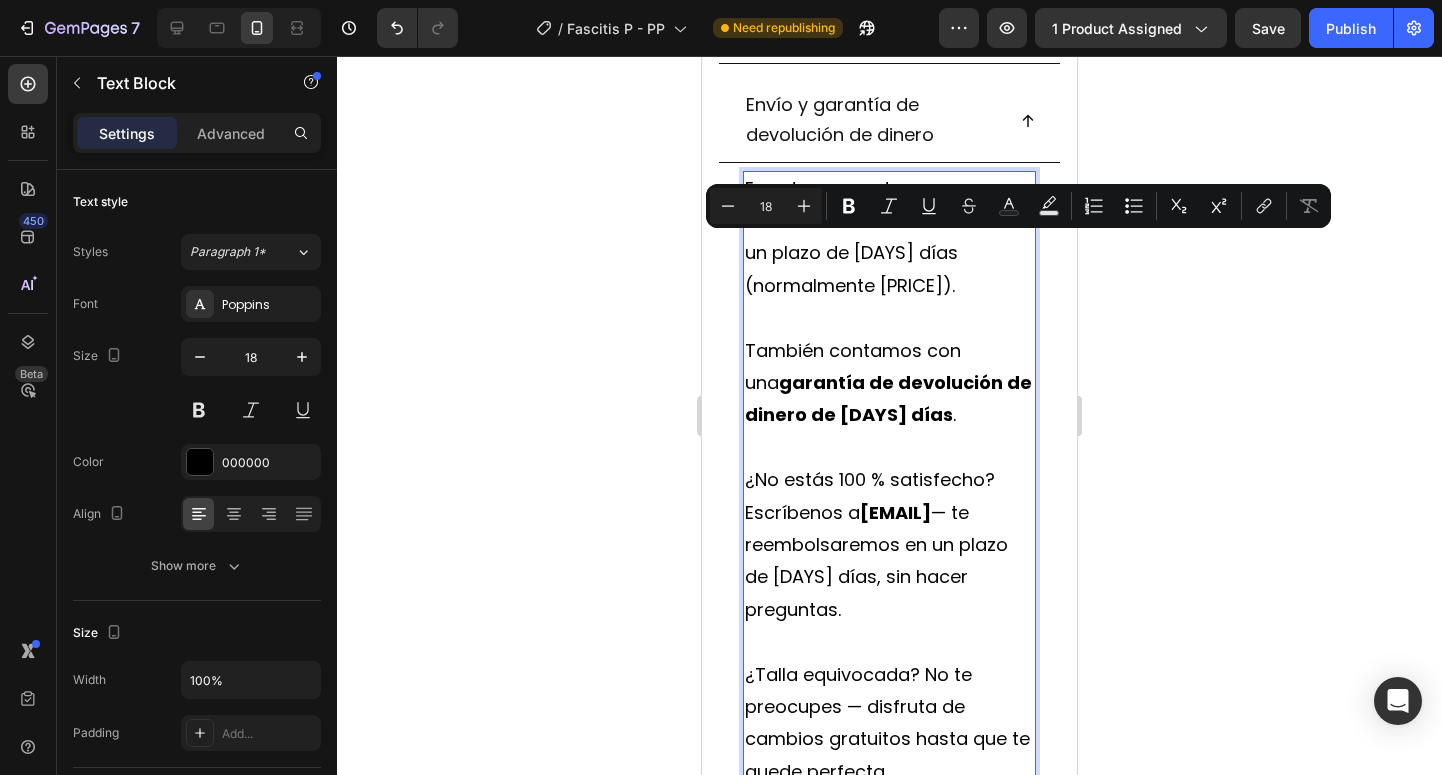 click 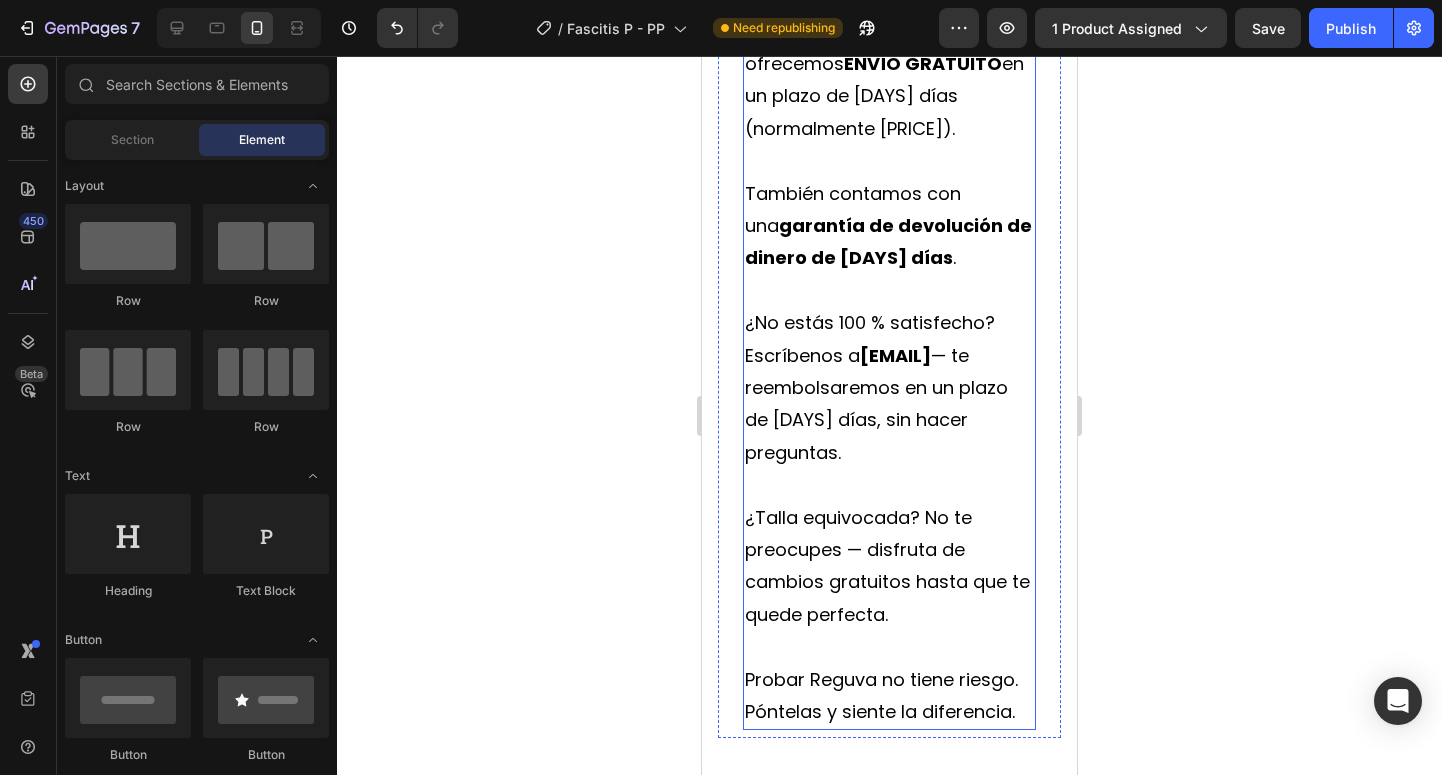 scroll, scrollTop: 1958, scrollLeft: 0, axis: vertical 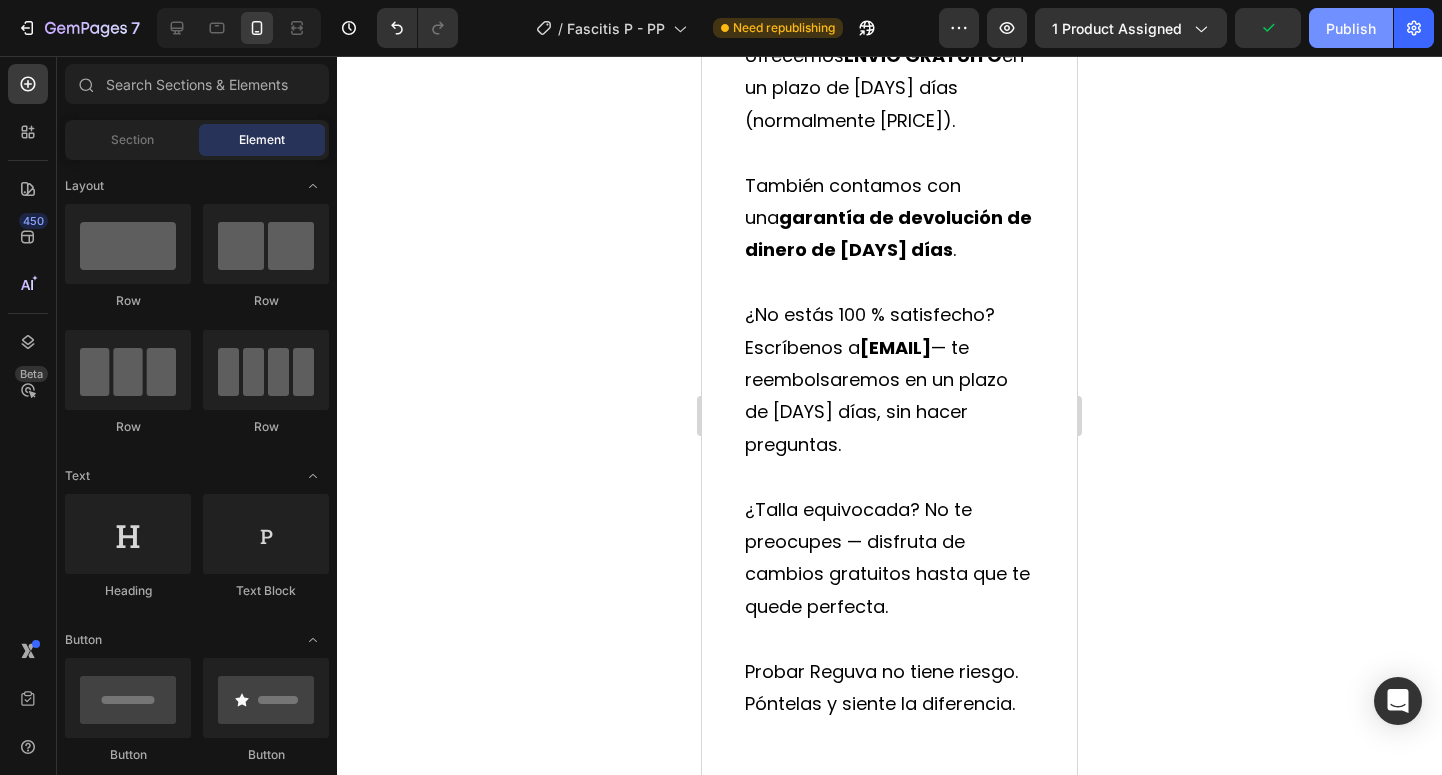 click on "Publish" at bounding box center [1351, 28] 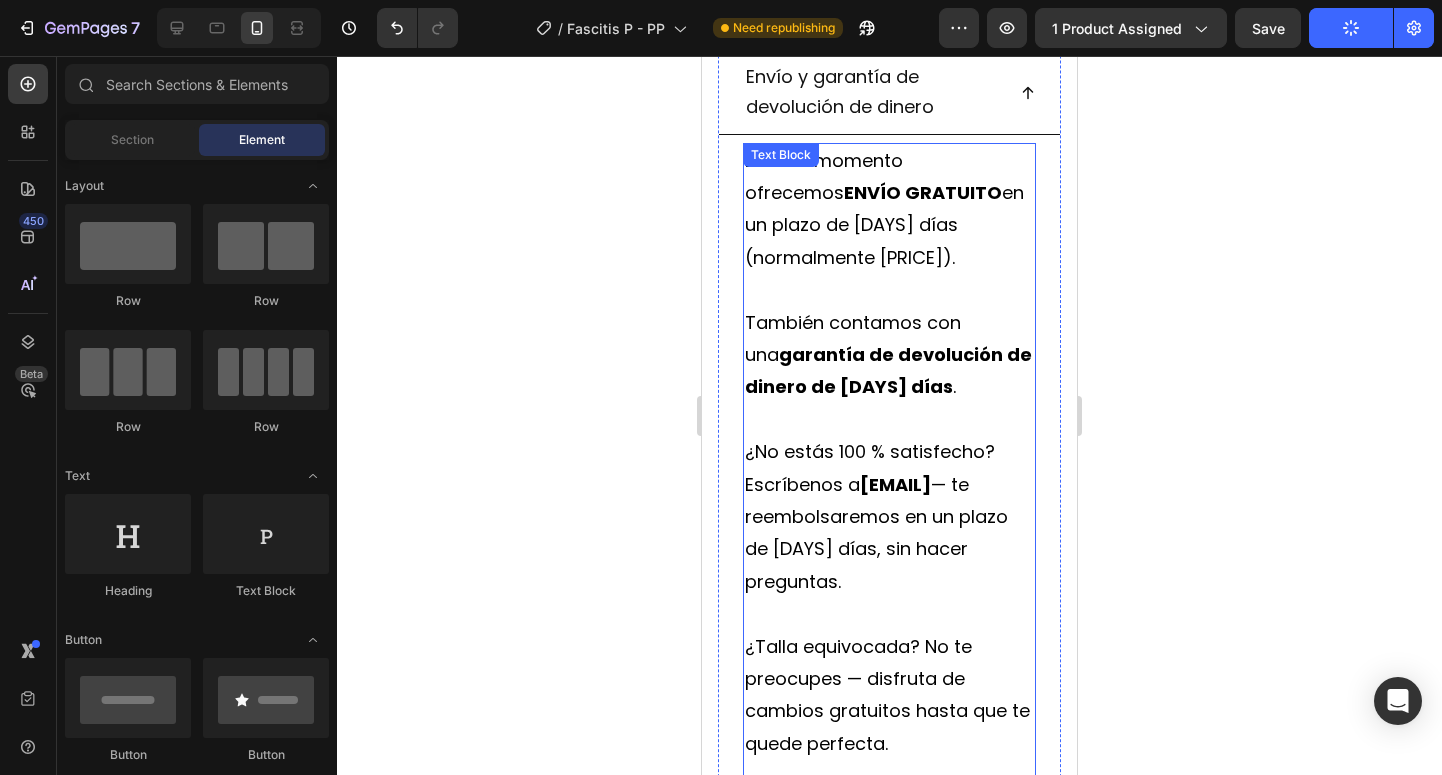 scroll, scrollTop: 1730, scrollLeft: 0, axis: vertical 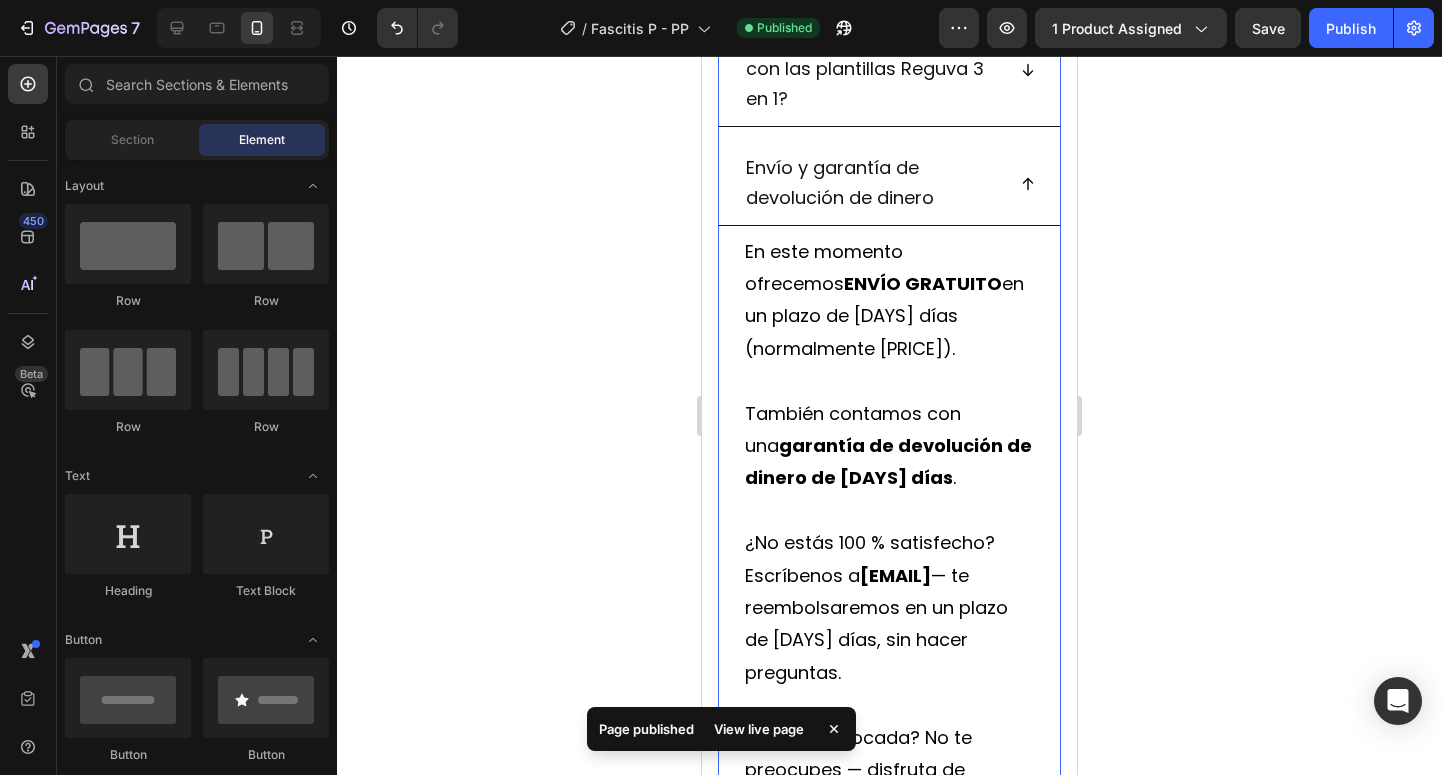 click 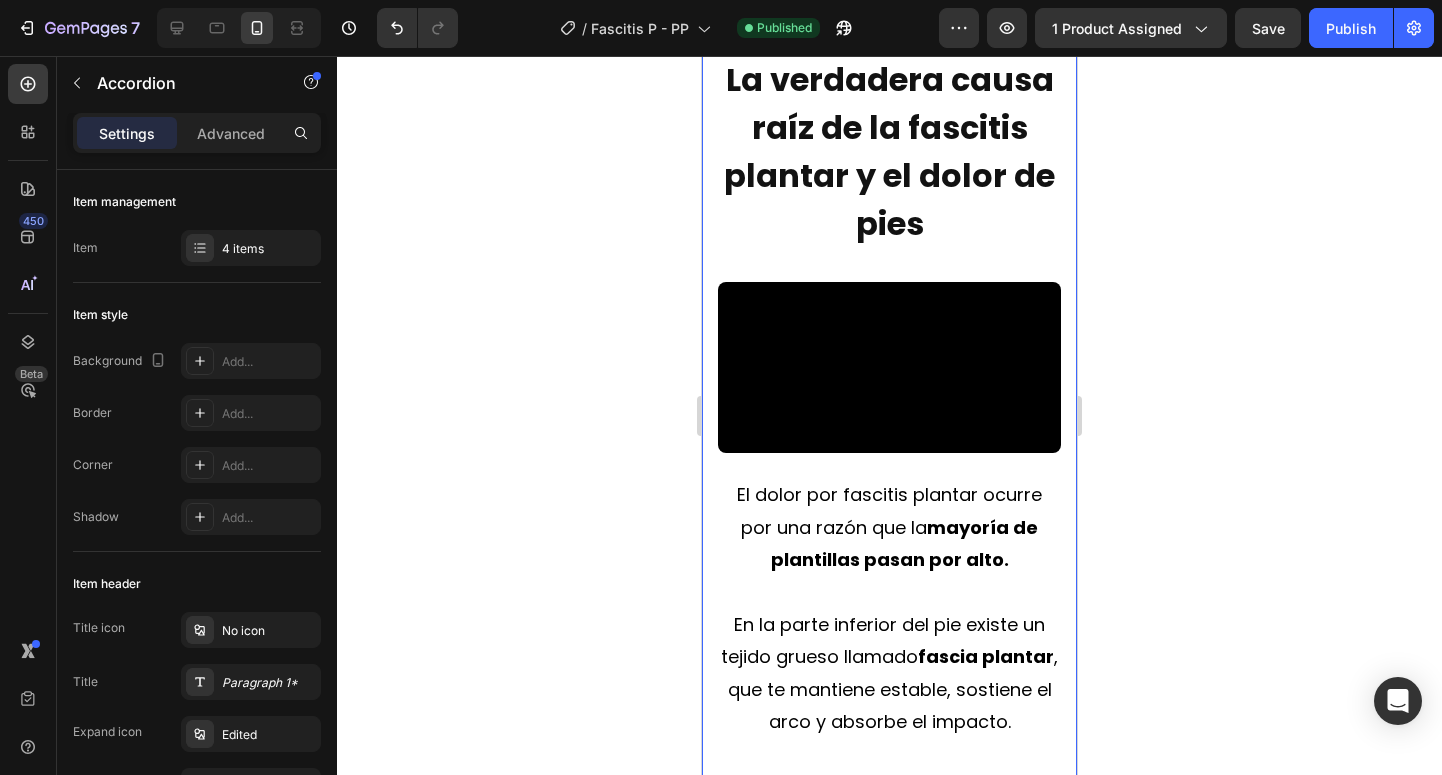 scroll, scrollTop: 2894, scrollLeft: 0, axis: vertical 